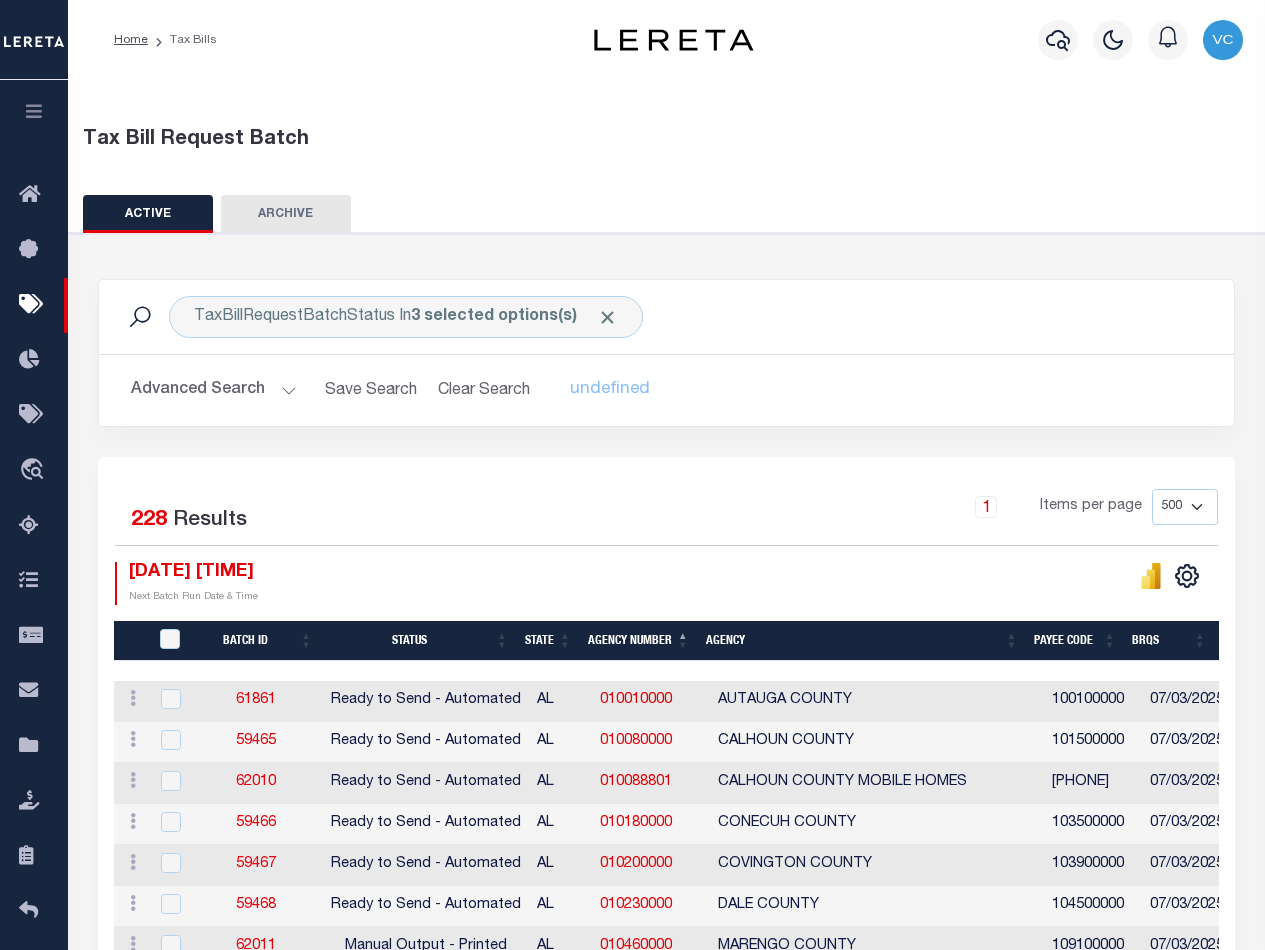 select on "500" 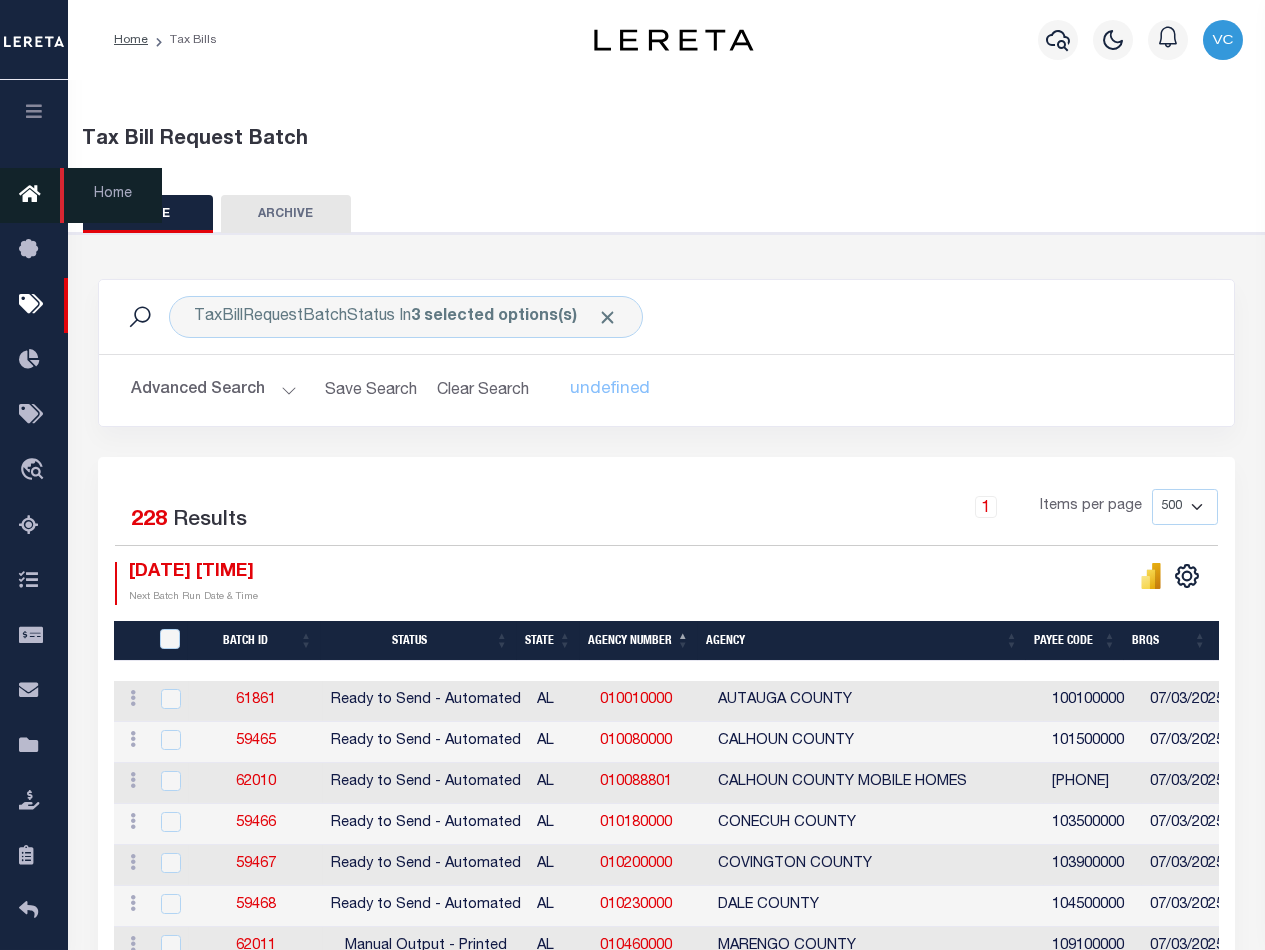 click at bounding box center (35, 195) 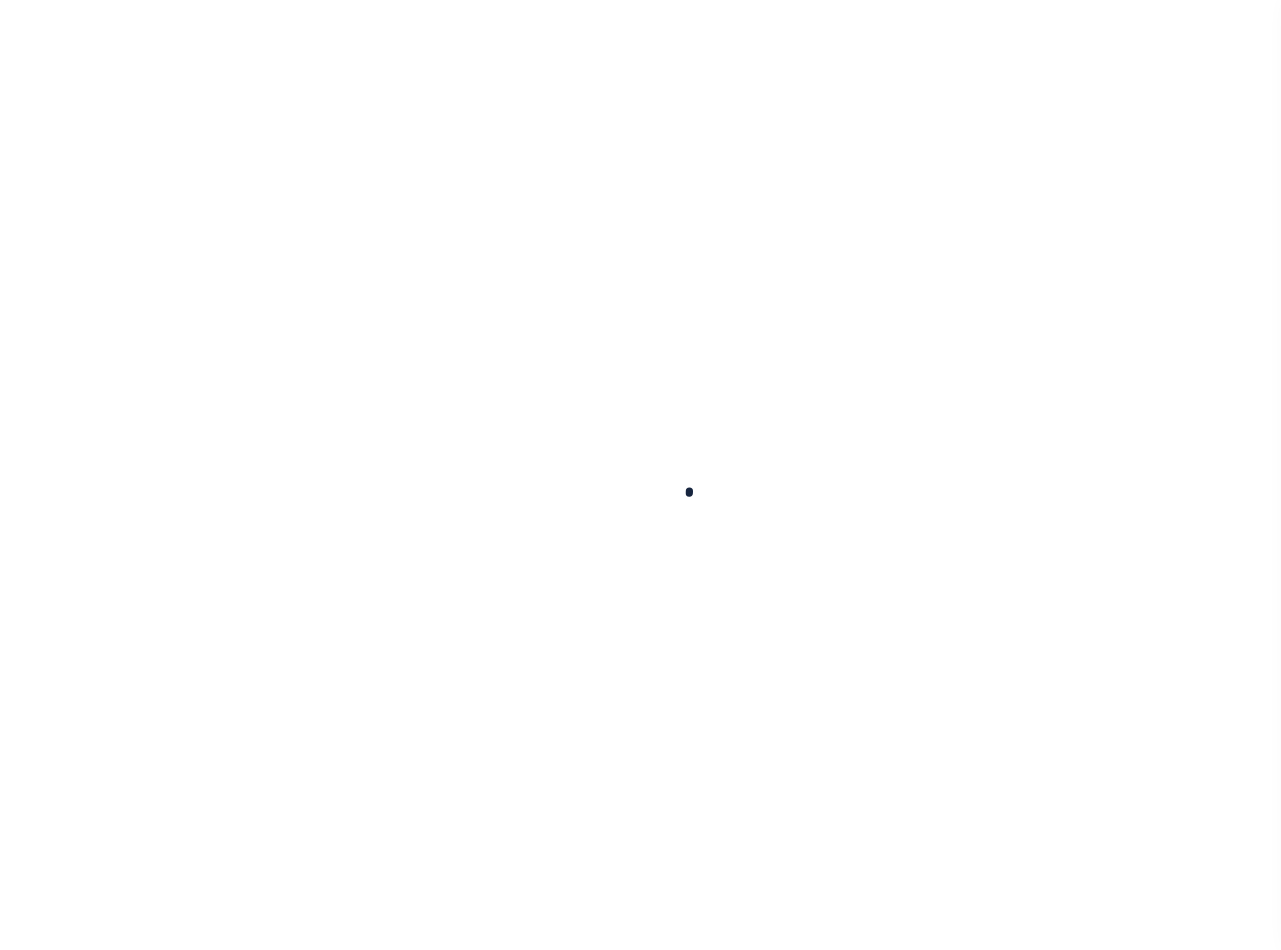 scroll, scrollTop: 0, scrollLeft: 0, axis: both 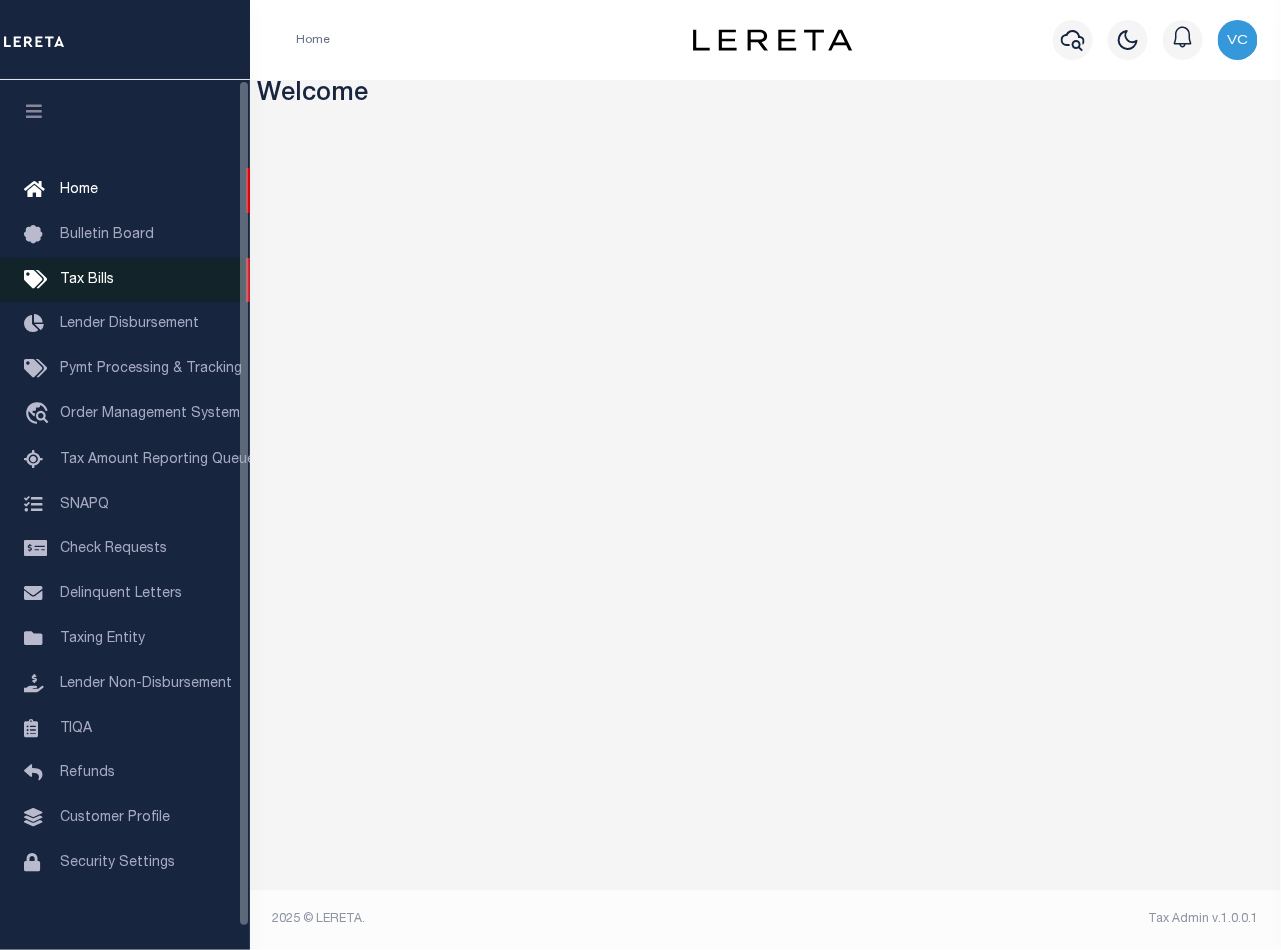 click on "Tax Bills" at bounding box center (87, 280) 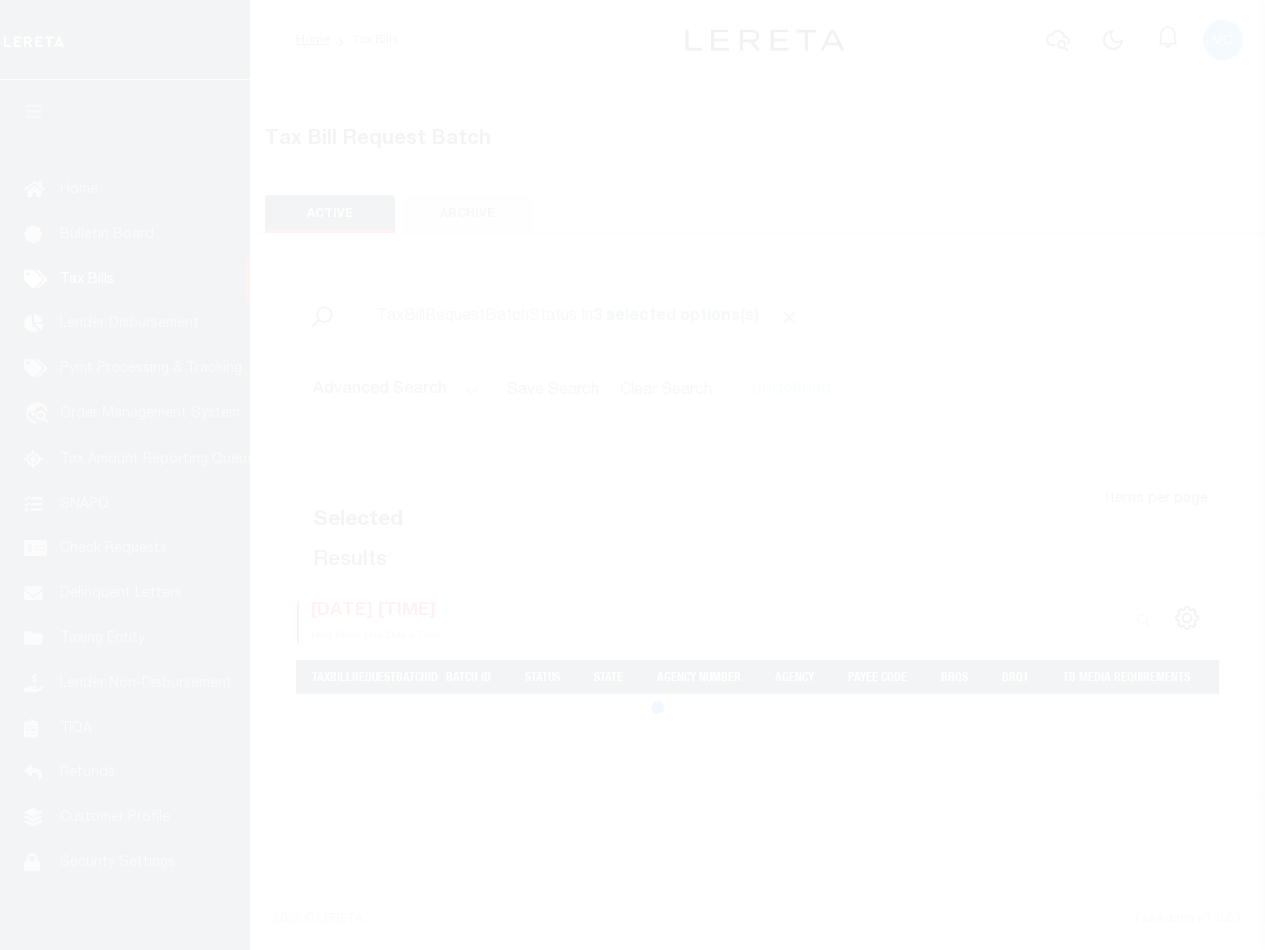 select on "500" 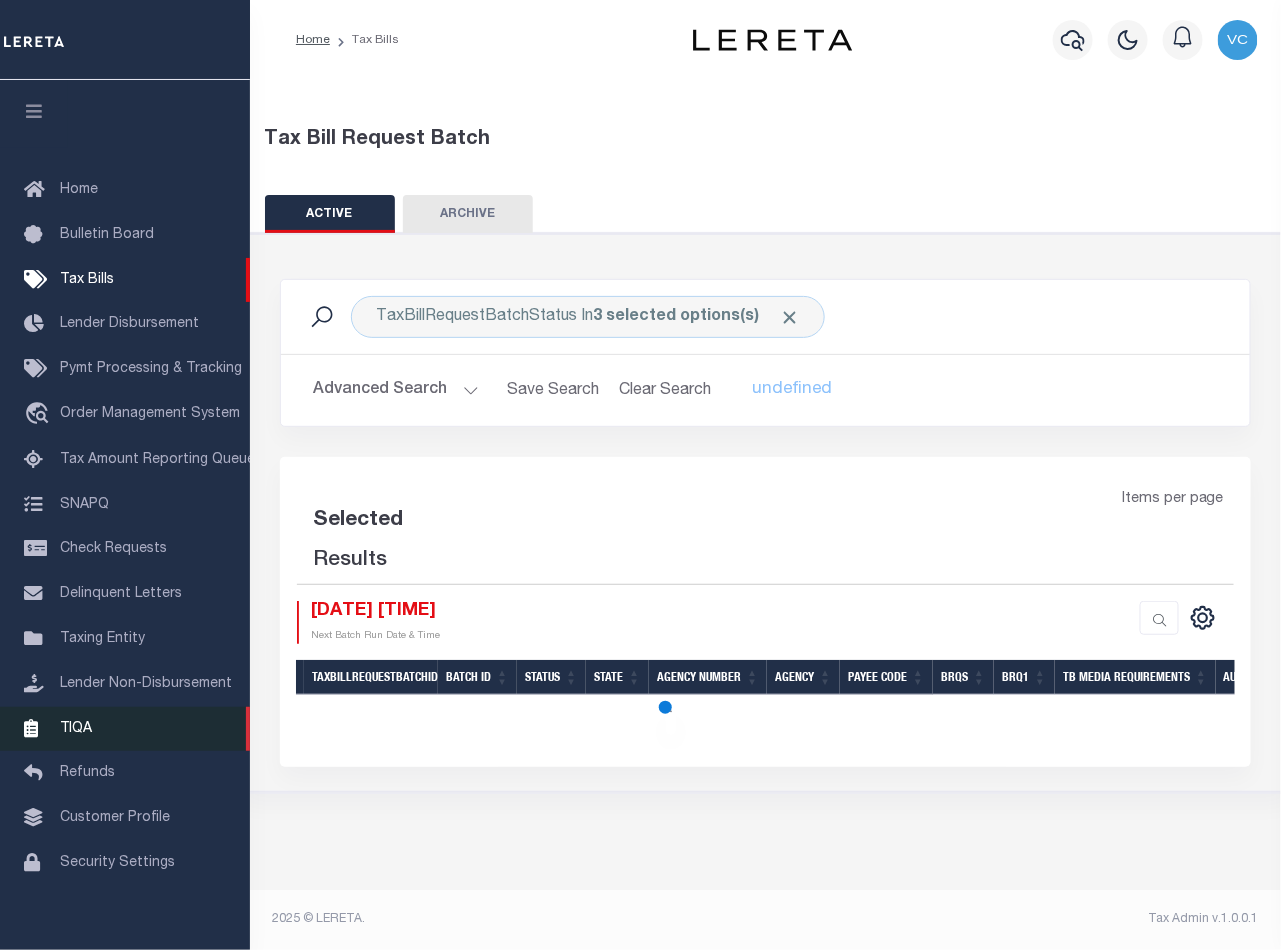 select on "500" 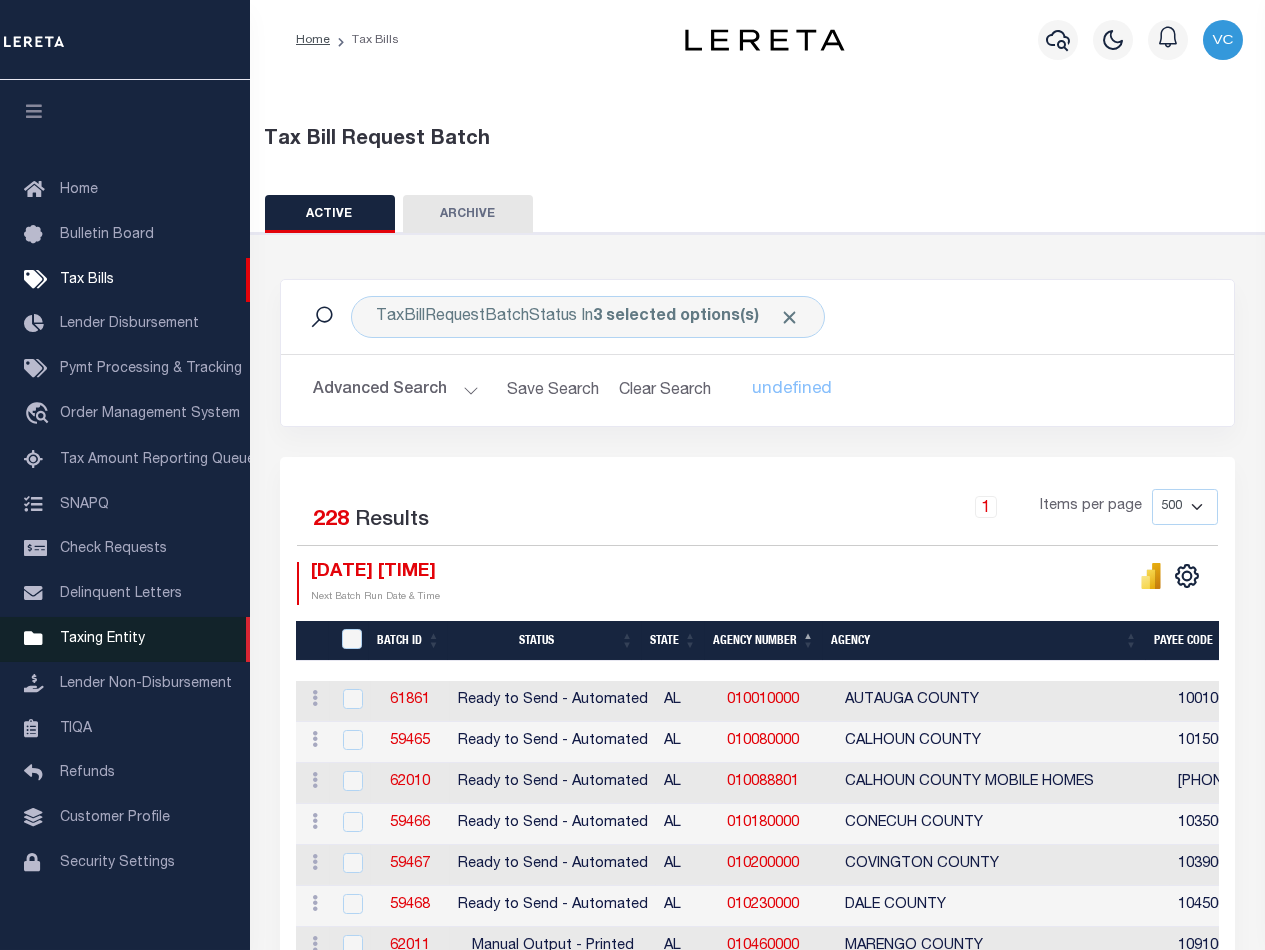 click on "Taxing Entity" at bounding box center [102, 639] 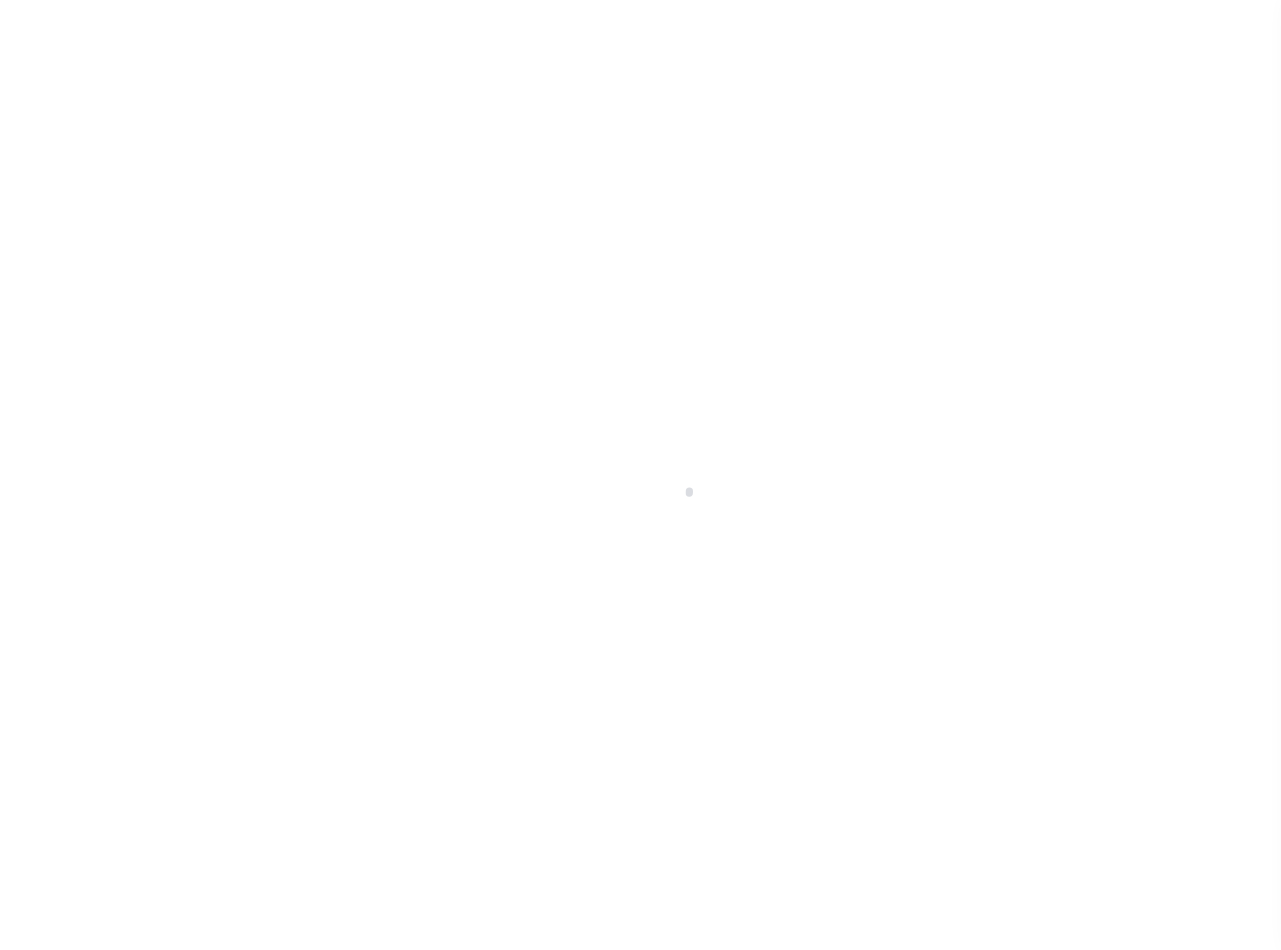 scroll, scrollTop: 0, scrollLeft: 0, axis: both 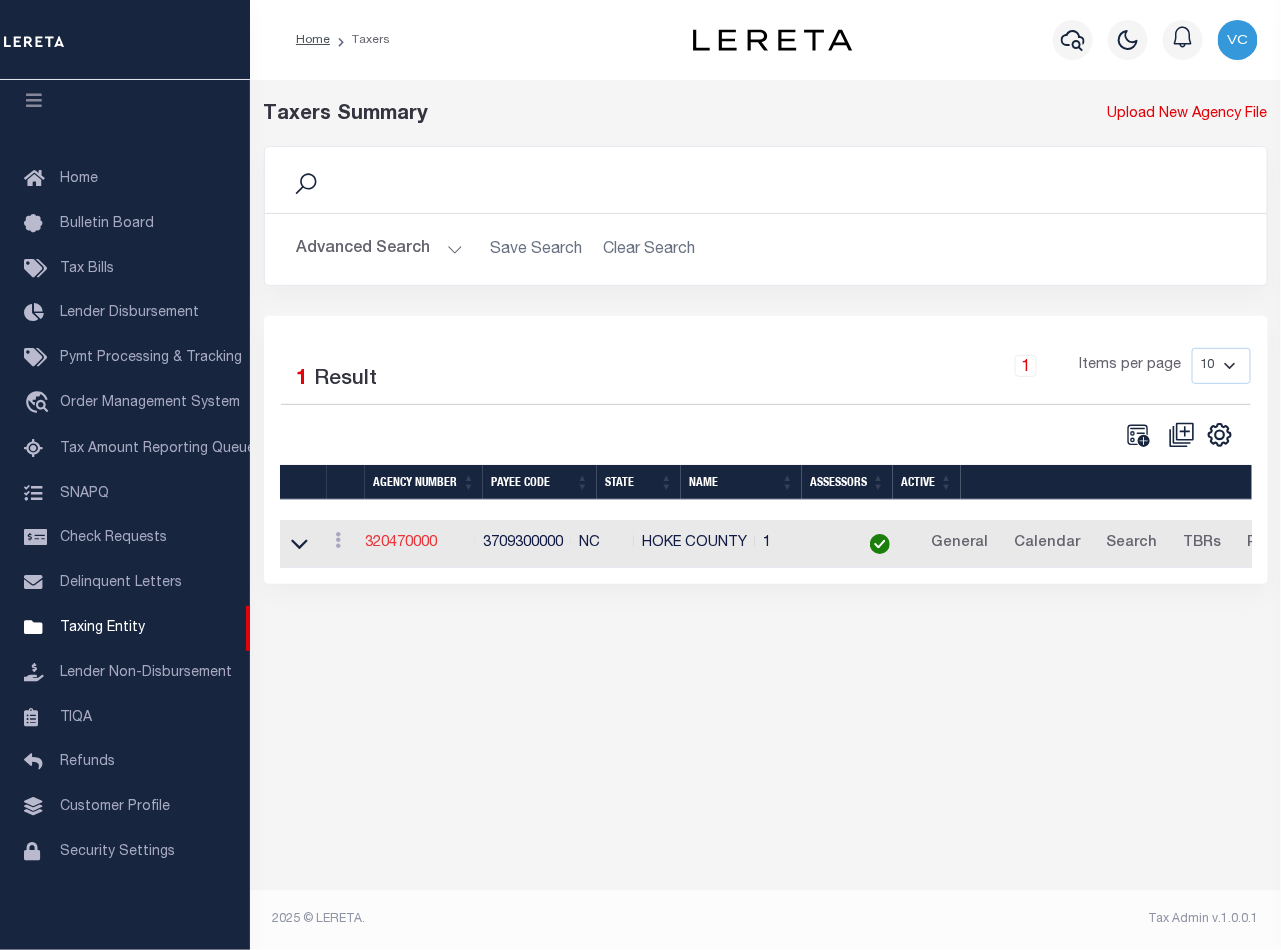 click on "320470000" at bounding box center [401, 543] 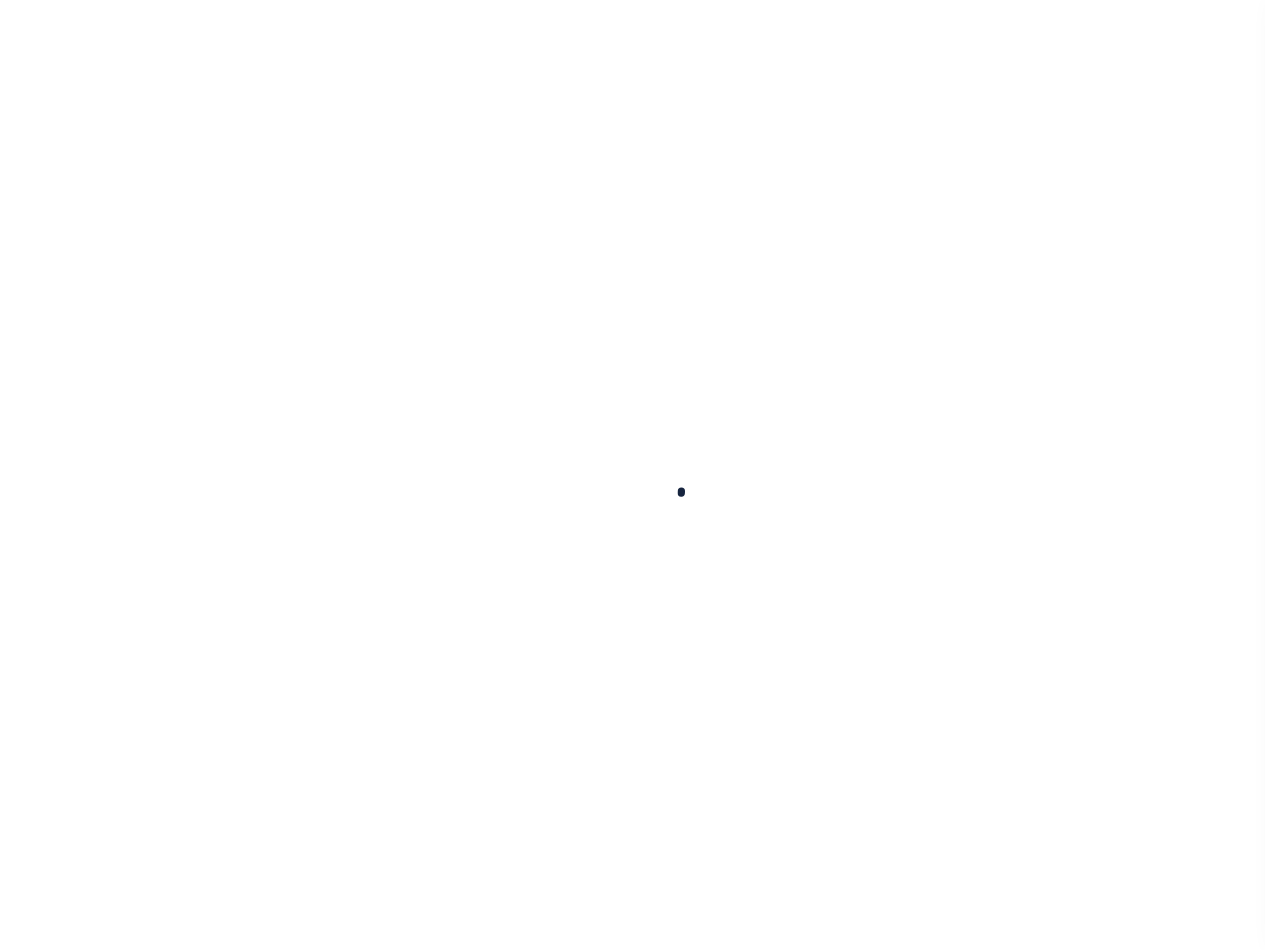 select 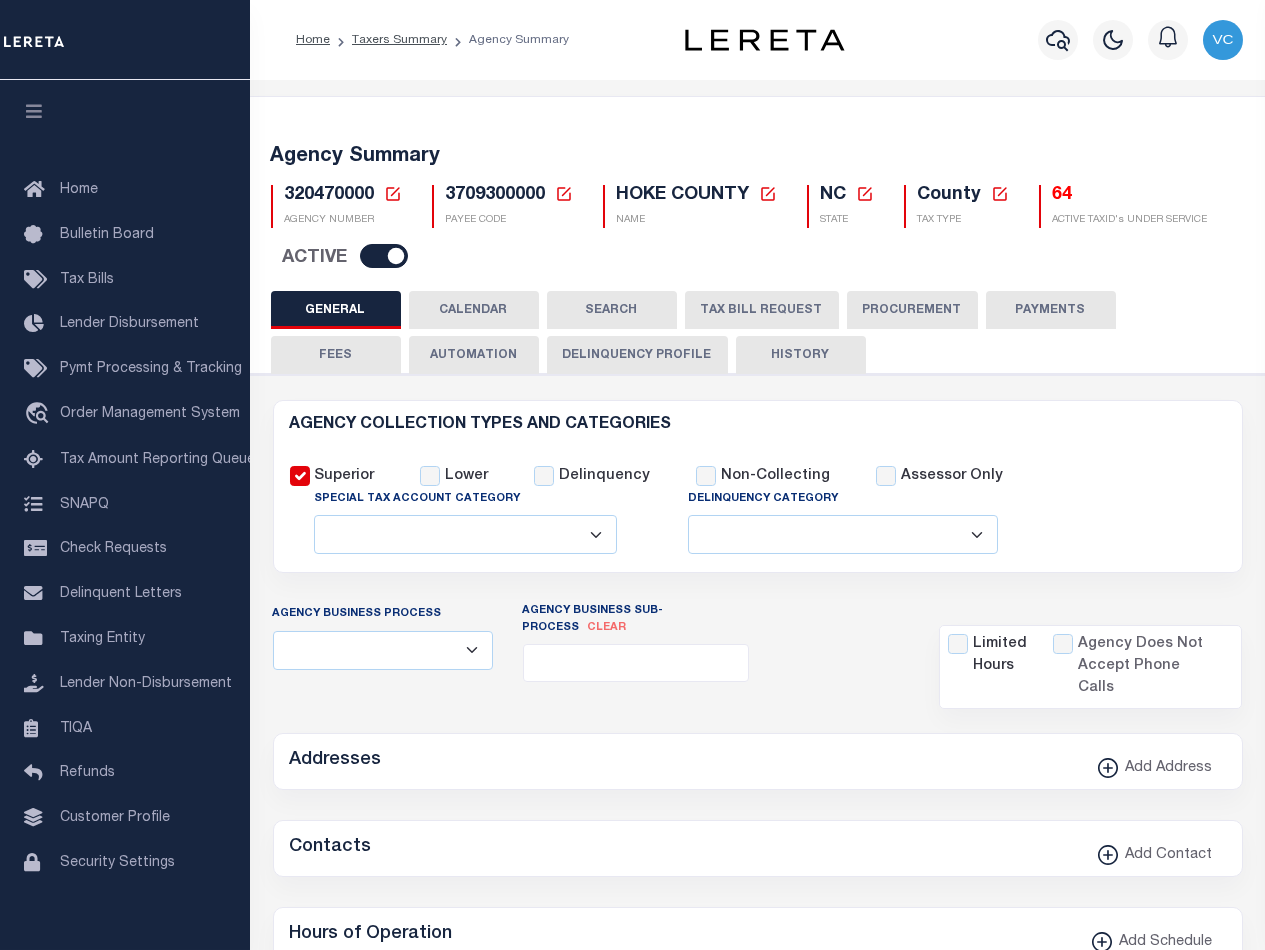 checkbox on "false" 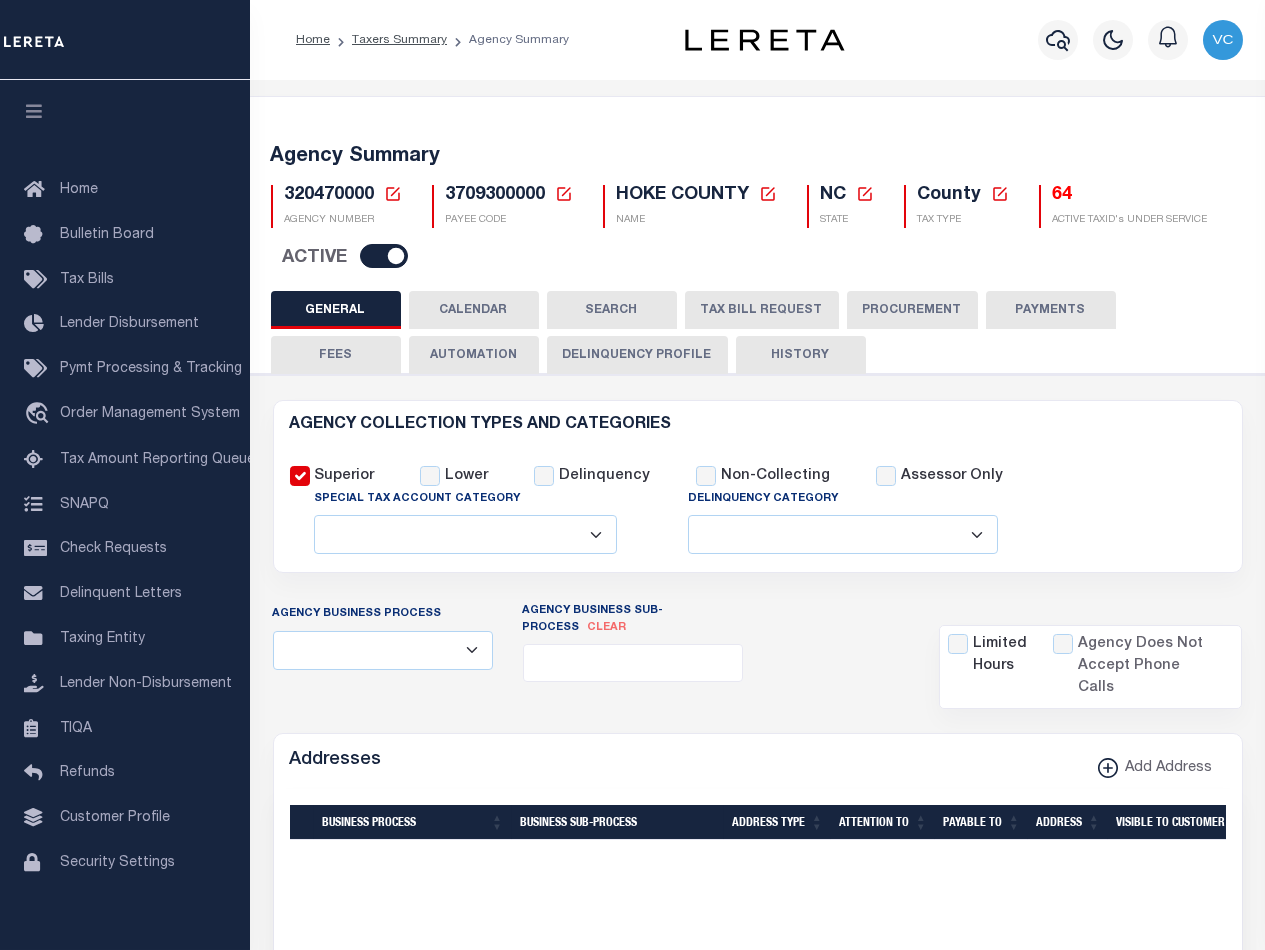 click 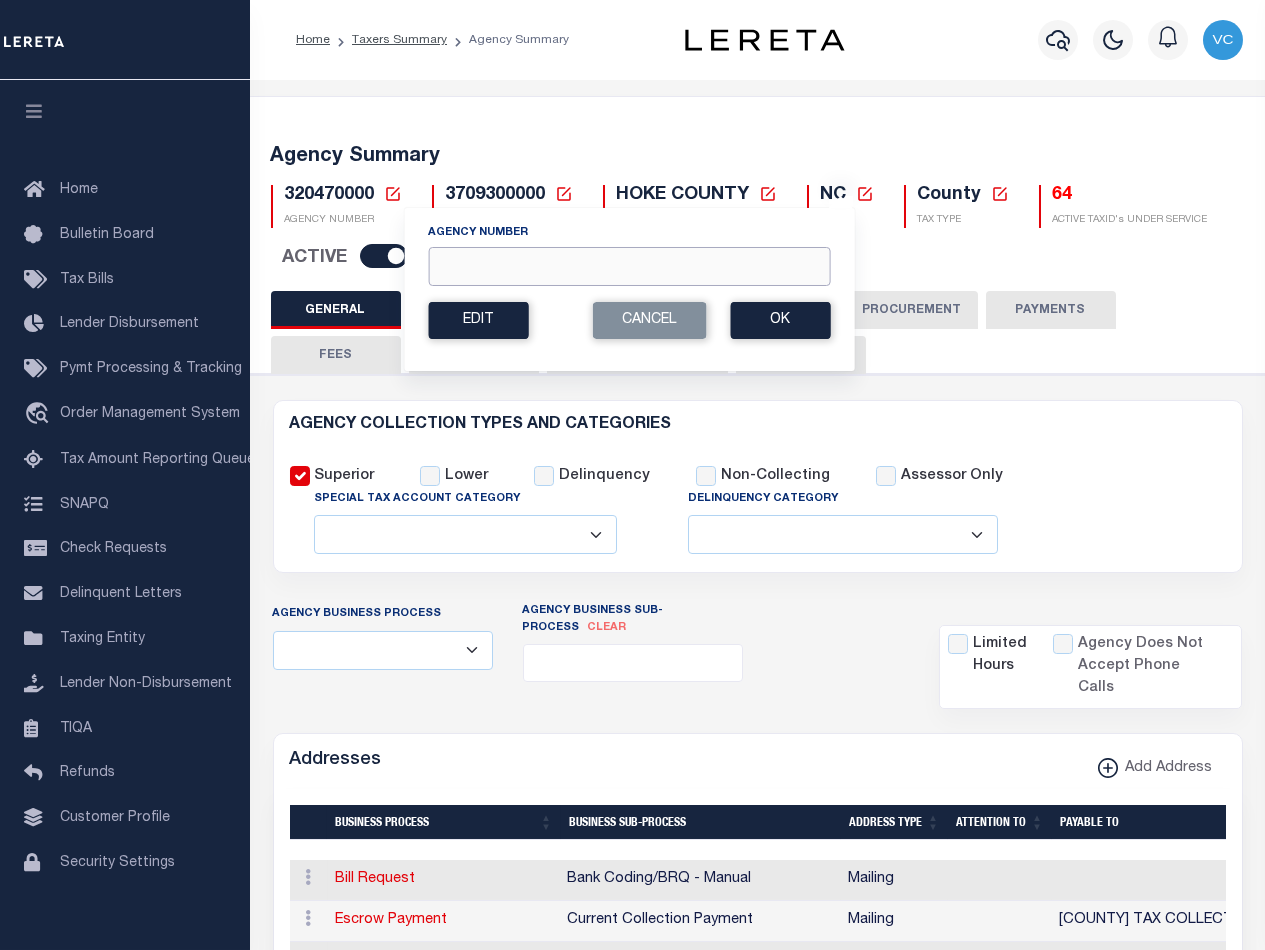 click on "Agency Number" at bounding box center (629, 266) 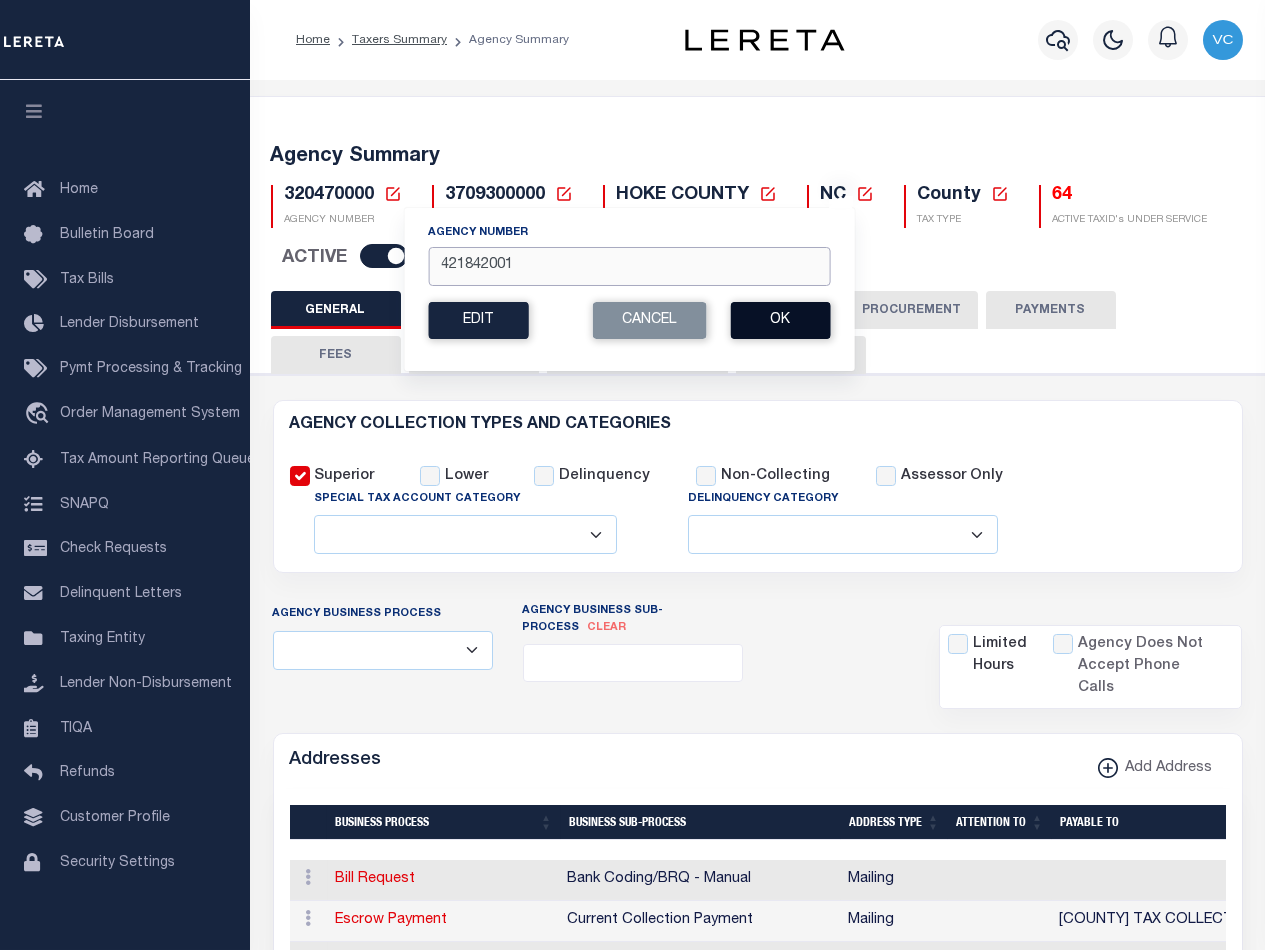 type on "421842001" 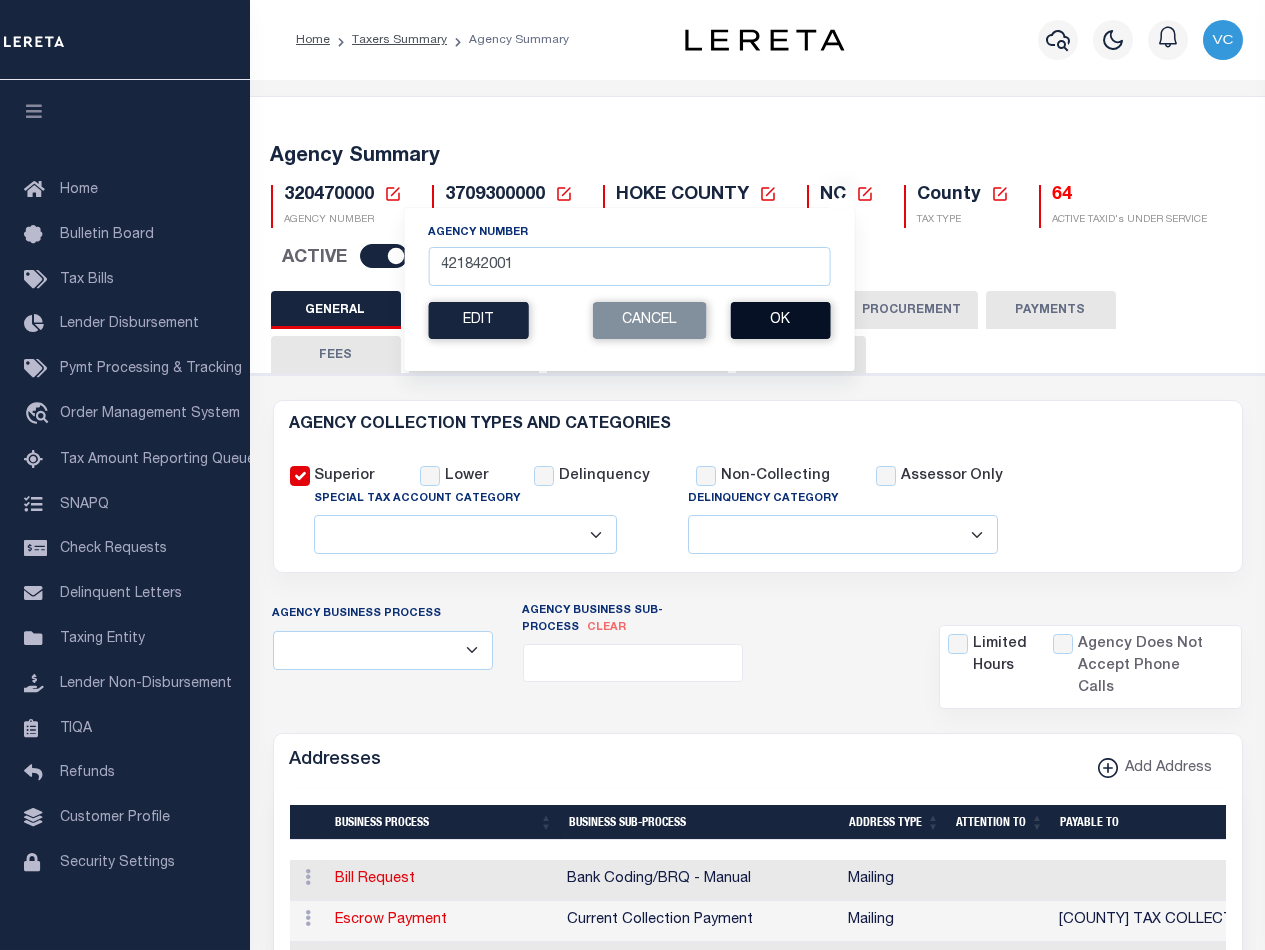 click on "Ok" at bounding box center (780, 320) 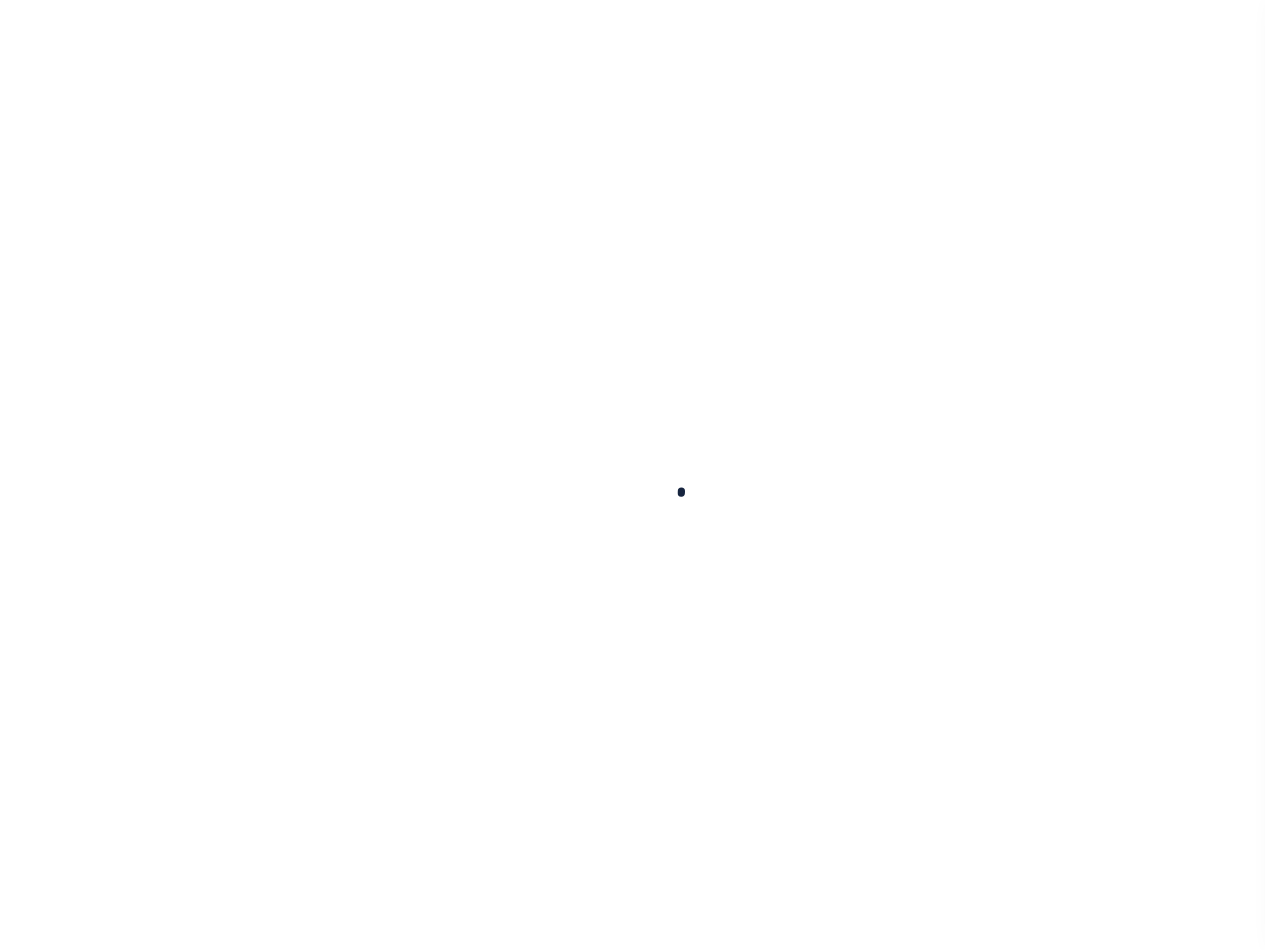 select 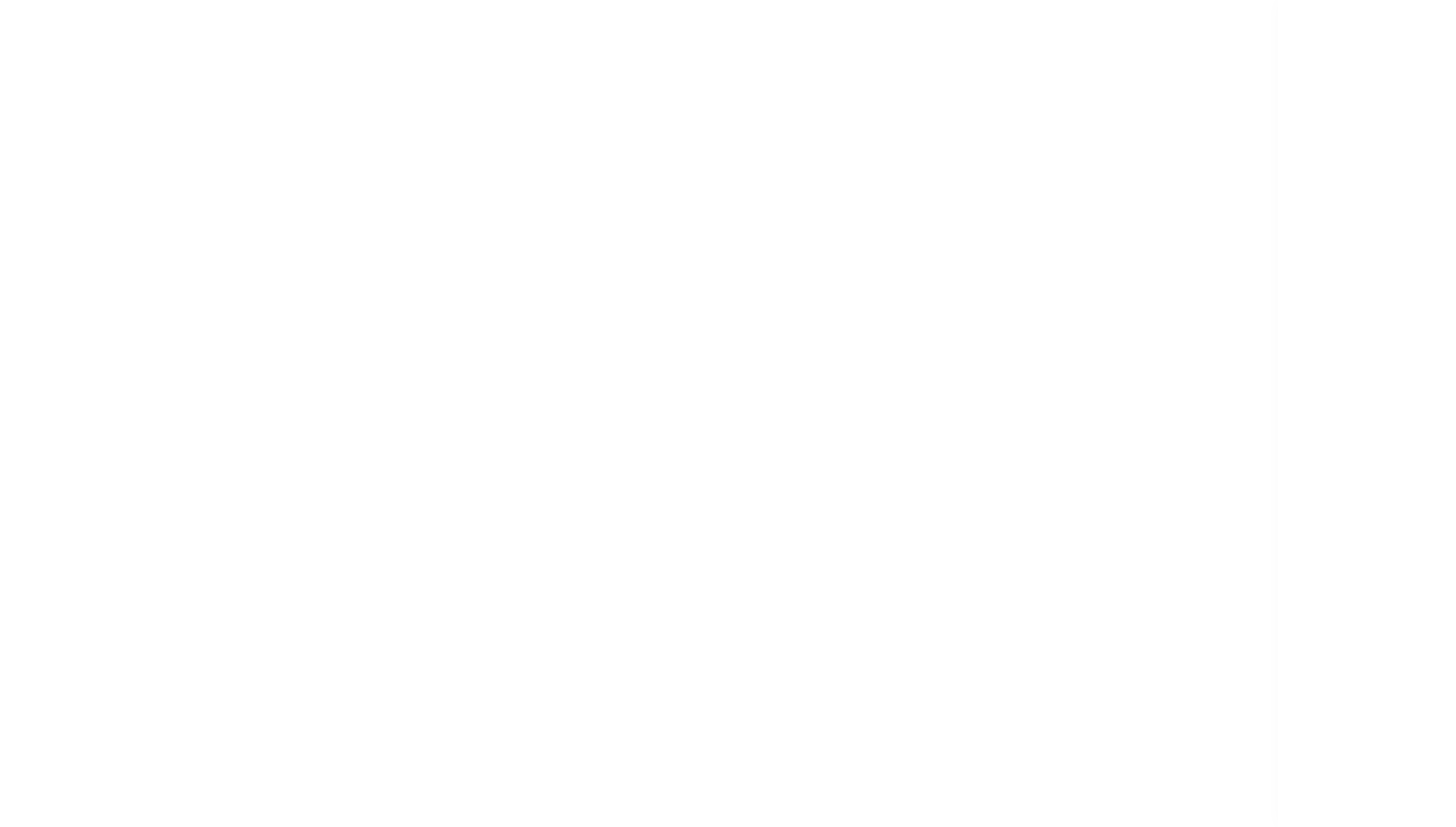scroll, scrollTop: 0, scrollLeft: 0, axis: both 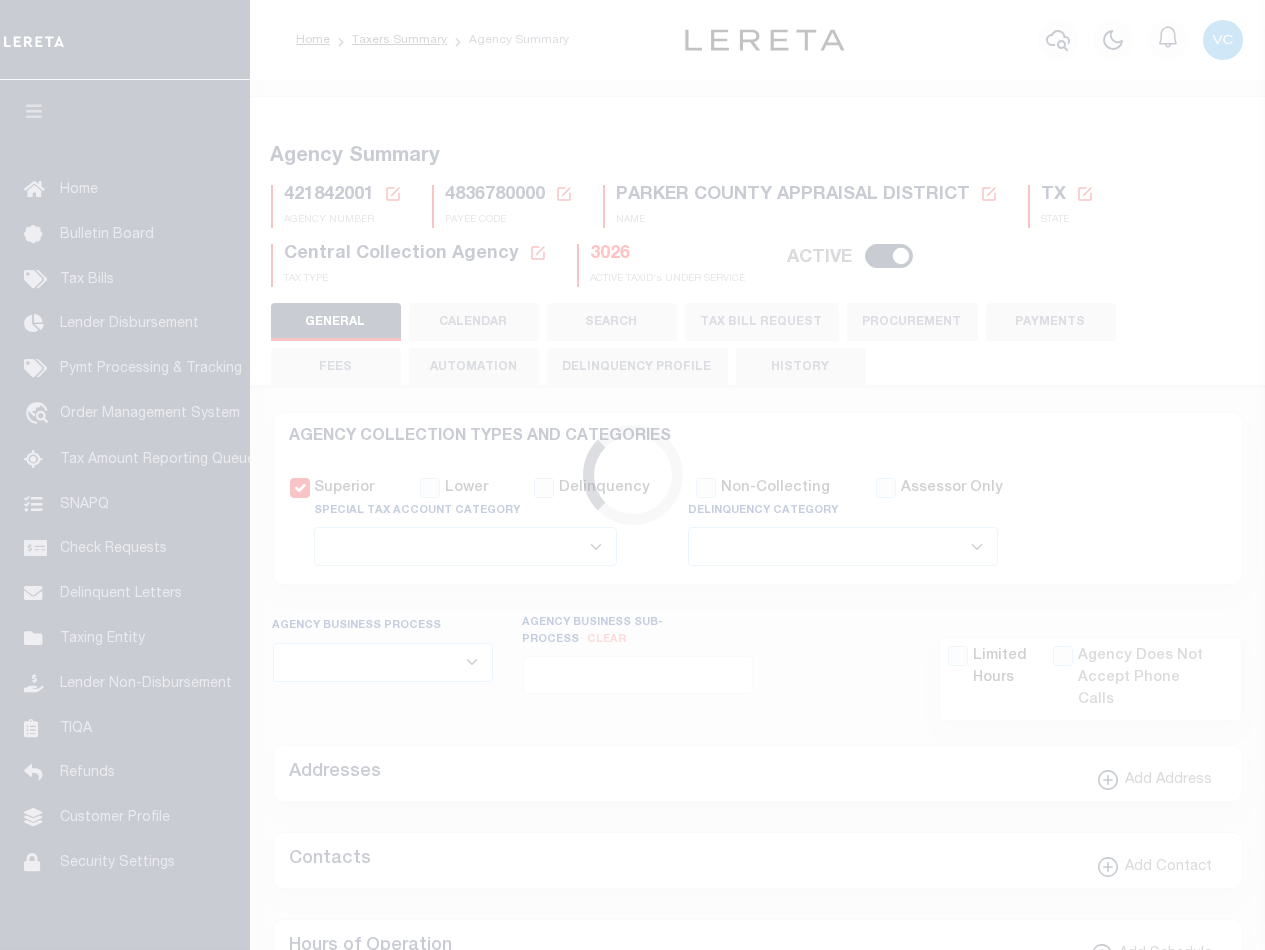 checkbox on "false" 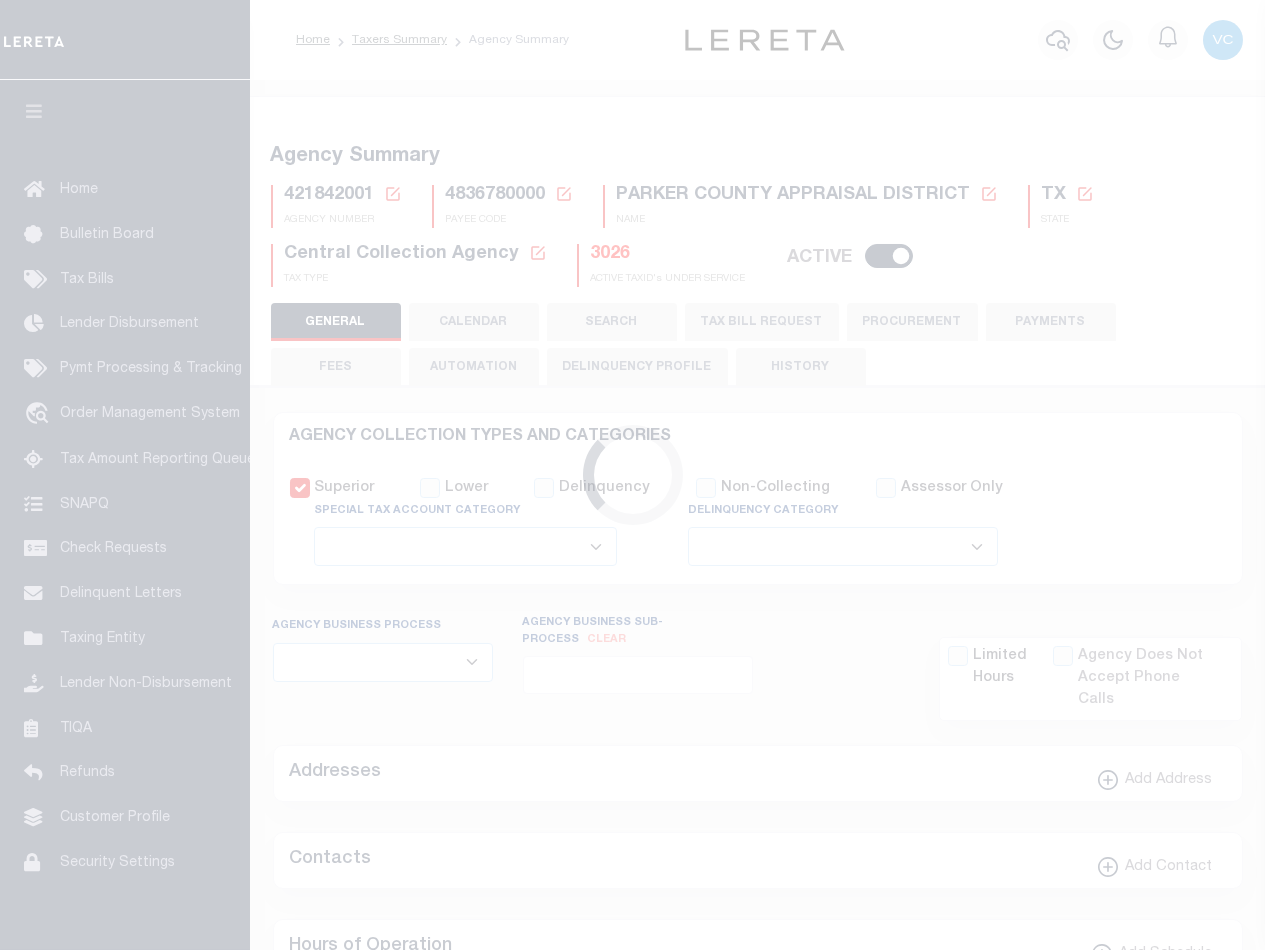 checkbox on "false" 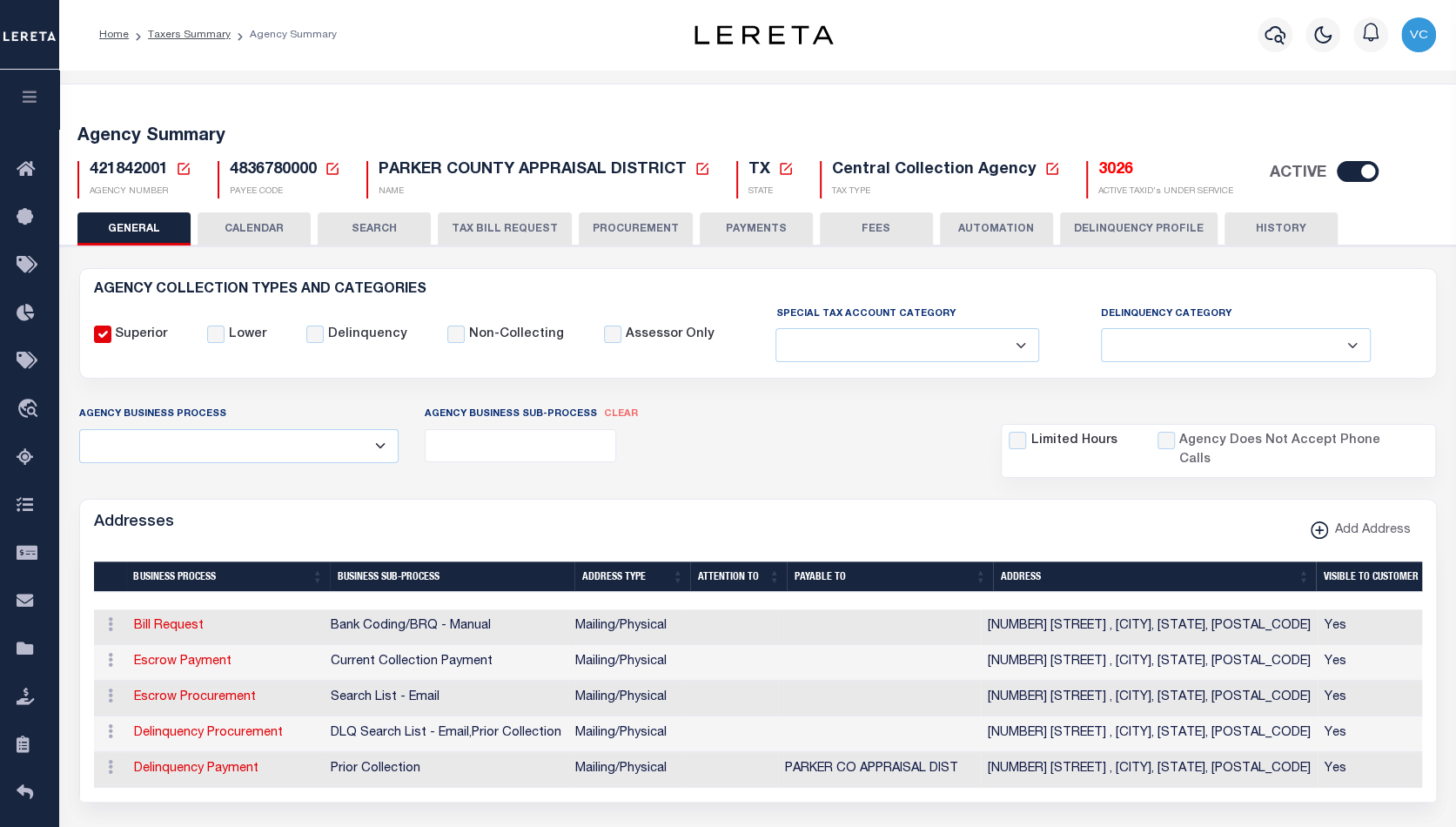 click on "TAX BILL REQUEST" at bounding box center (505, 229) 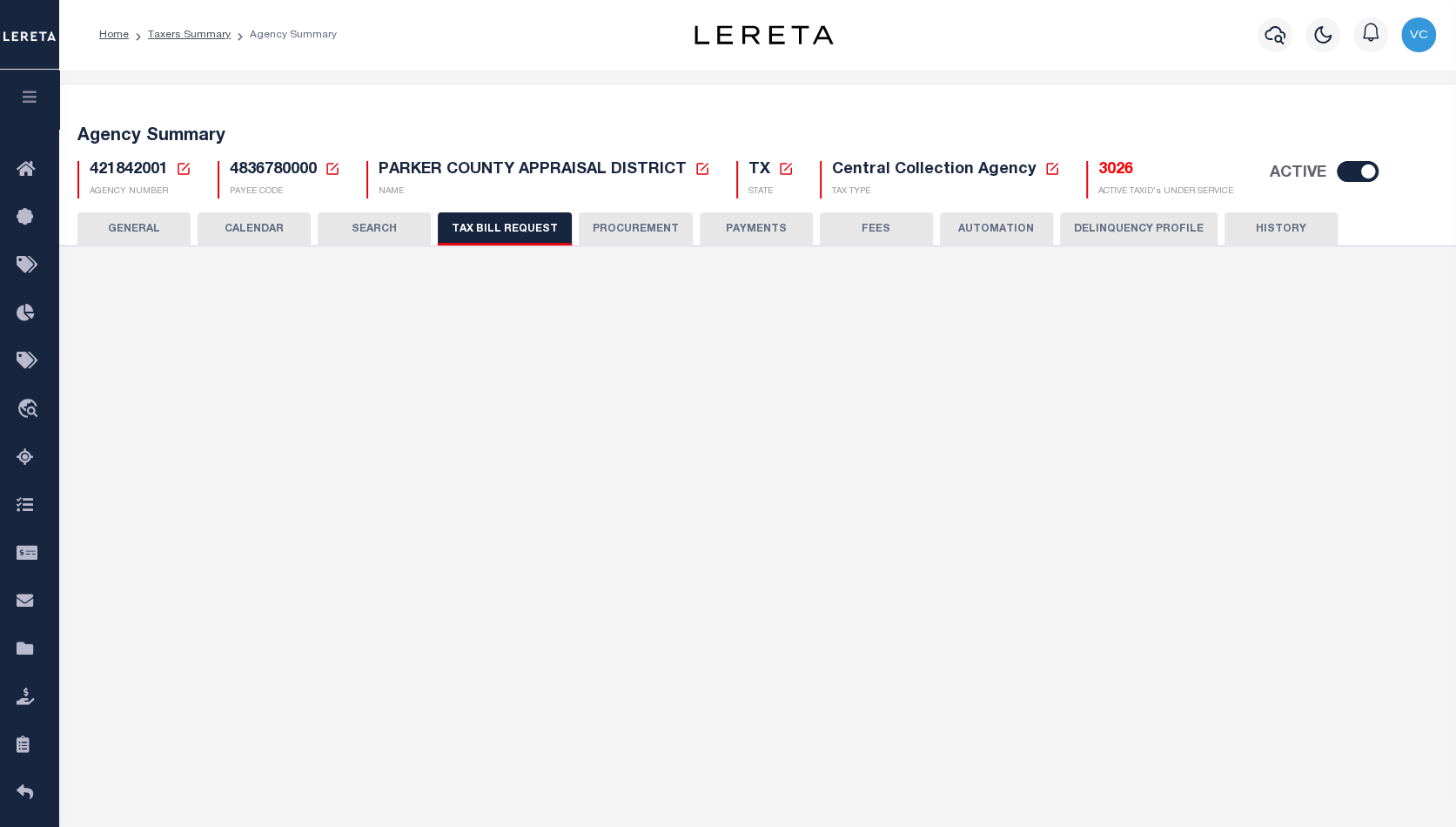 checkbox on "false" 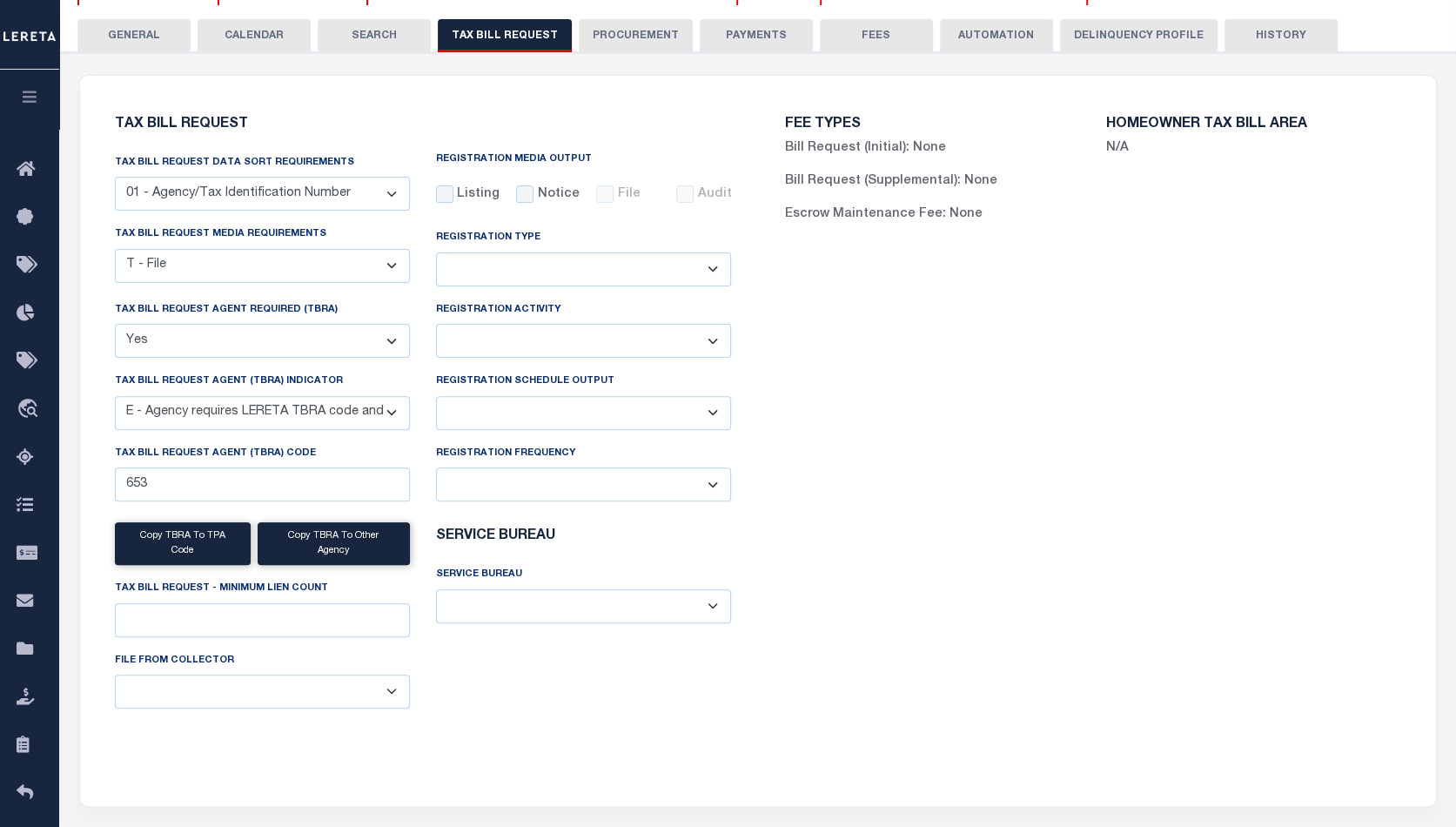 scroll, scrollTop: 0, scrollLeft: 0, axis: both 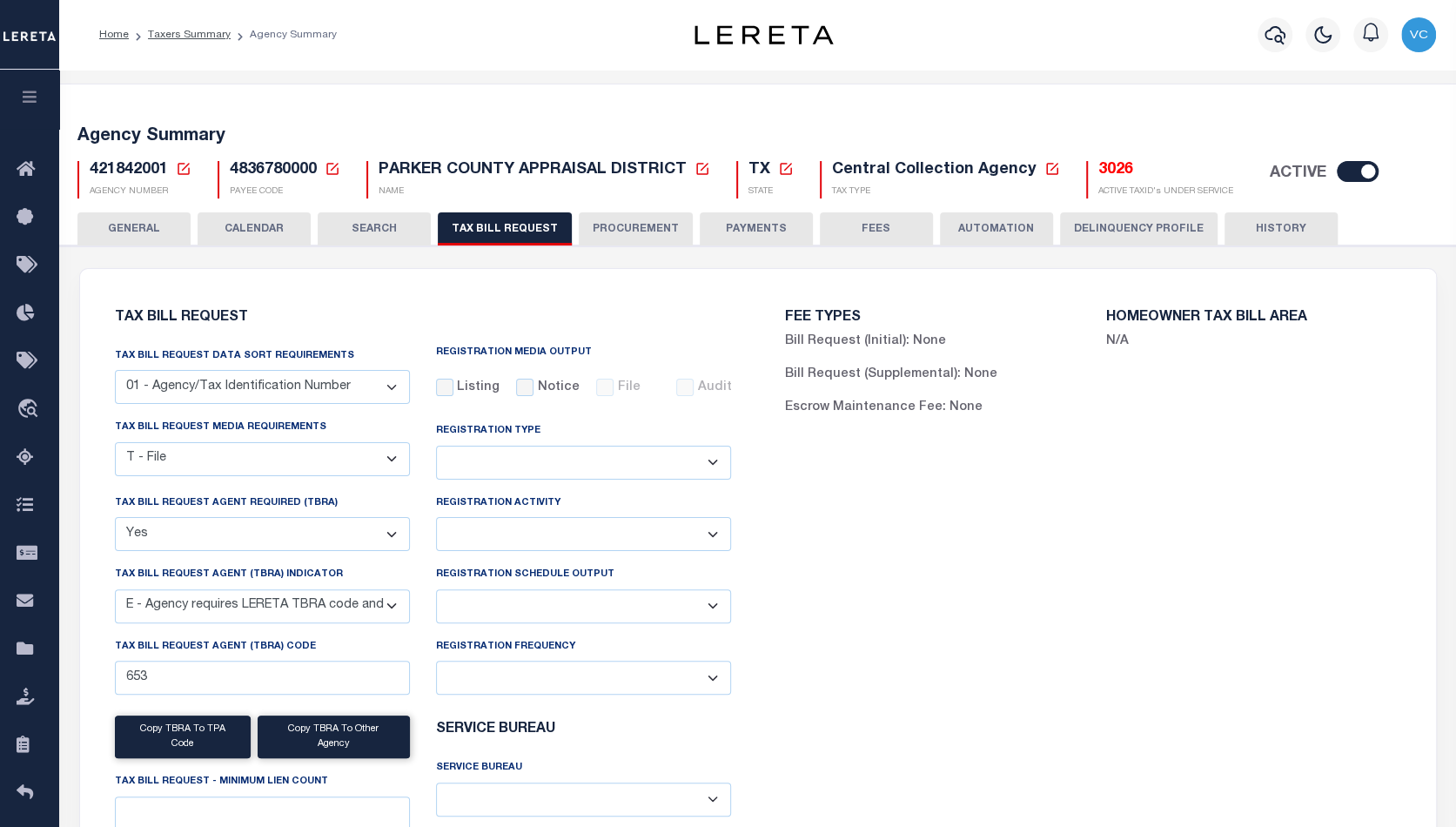 click on "PROCUREMENT" at bounding box center (635, 229) 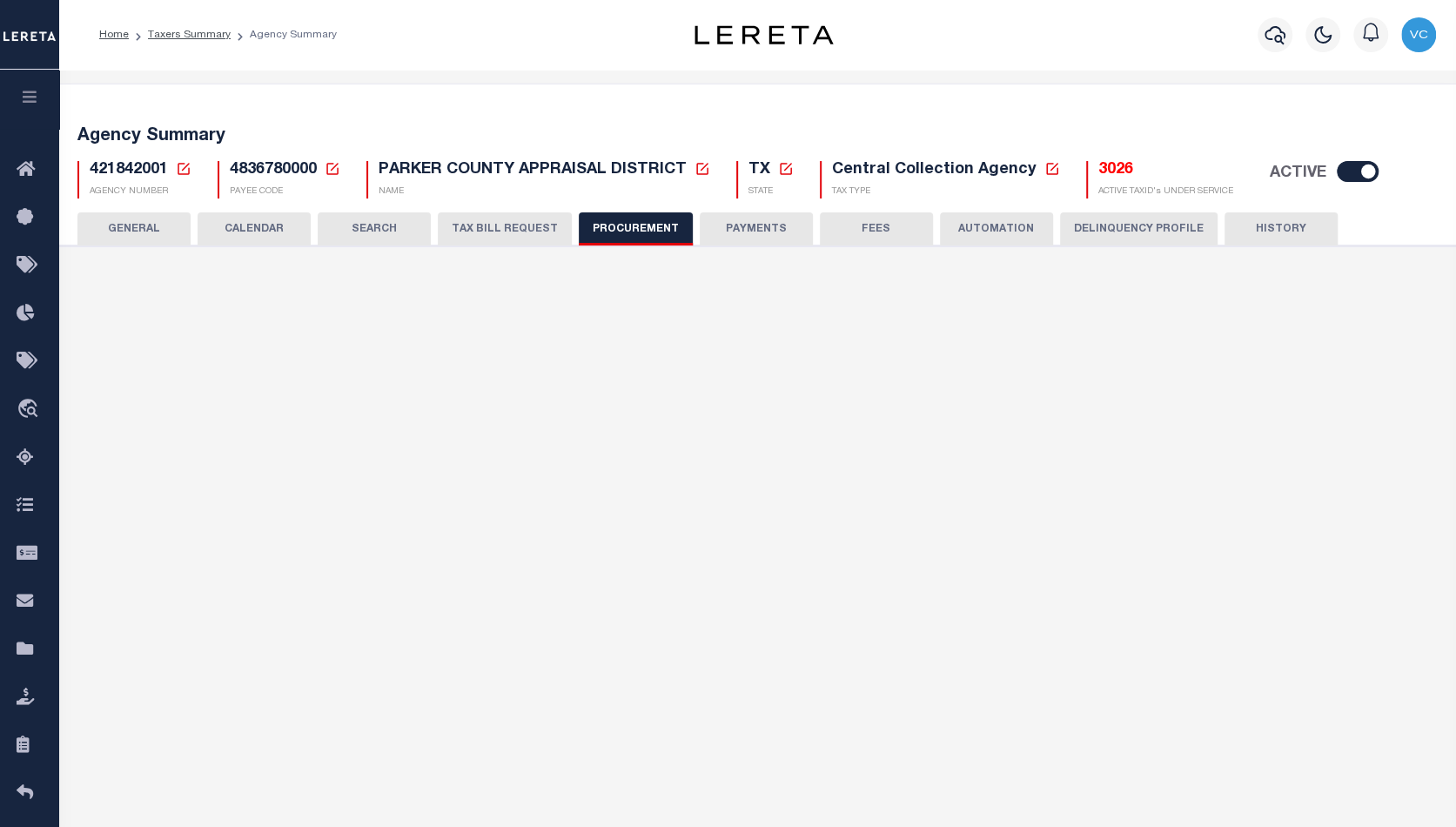scroll, scrollTop: 290, scrollLeft: 0, axis: vertical 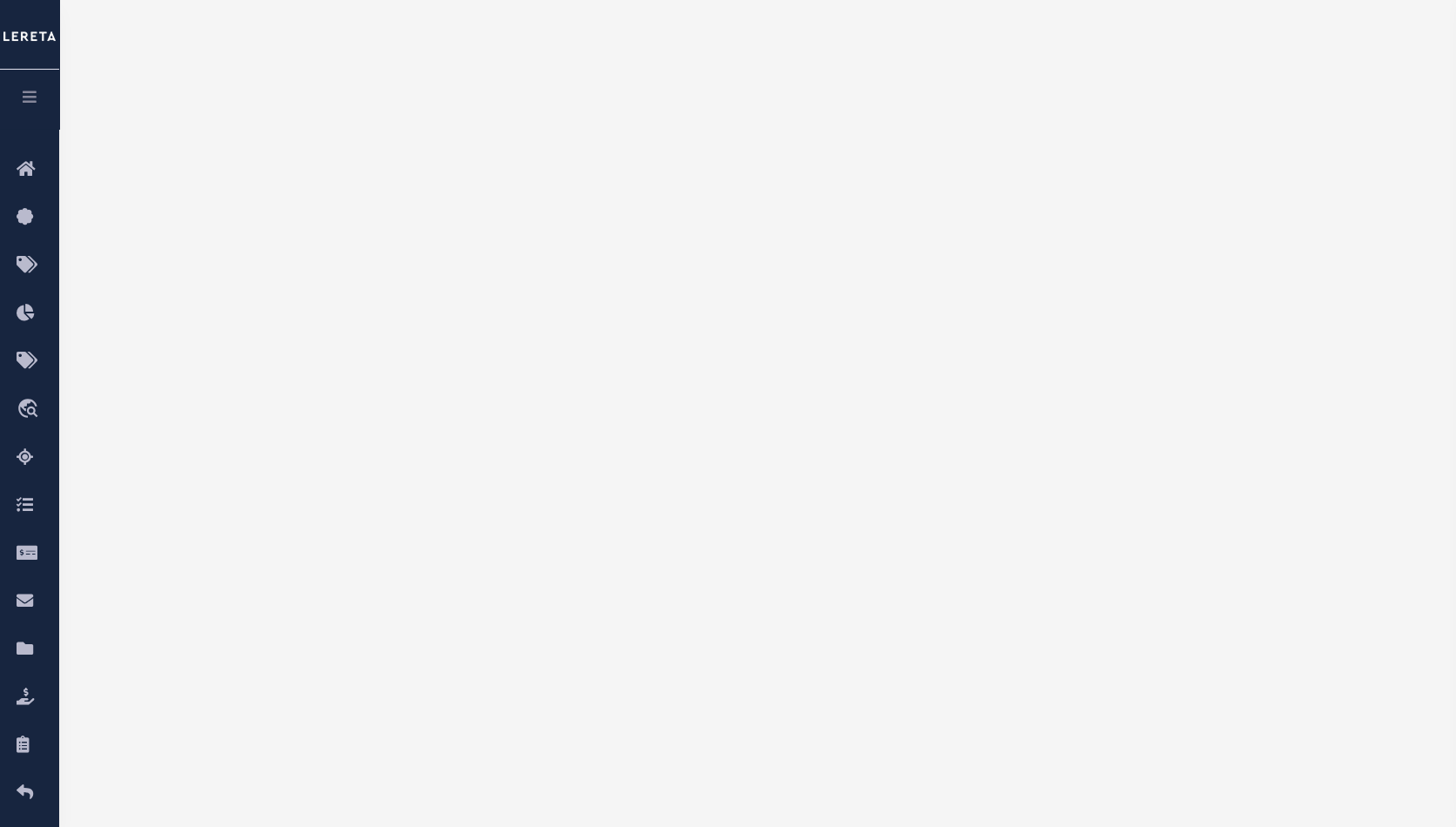 type on "$15,000" 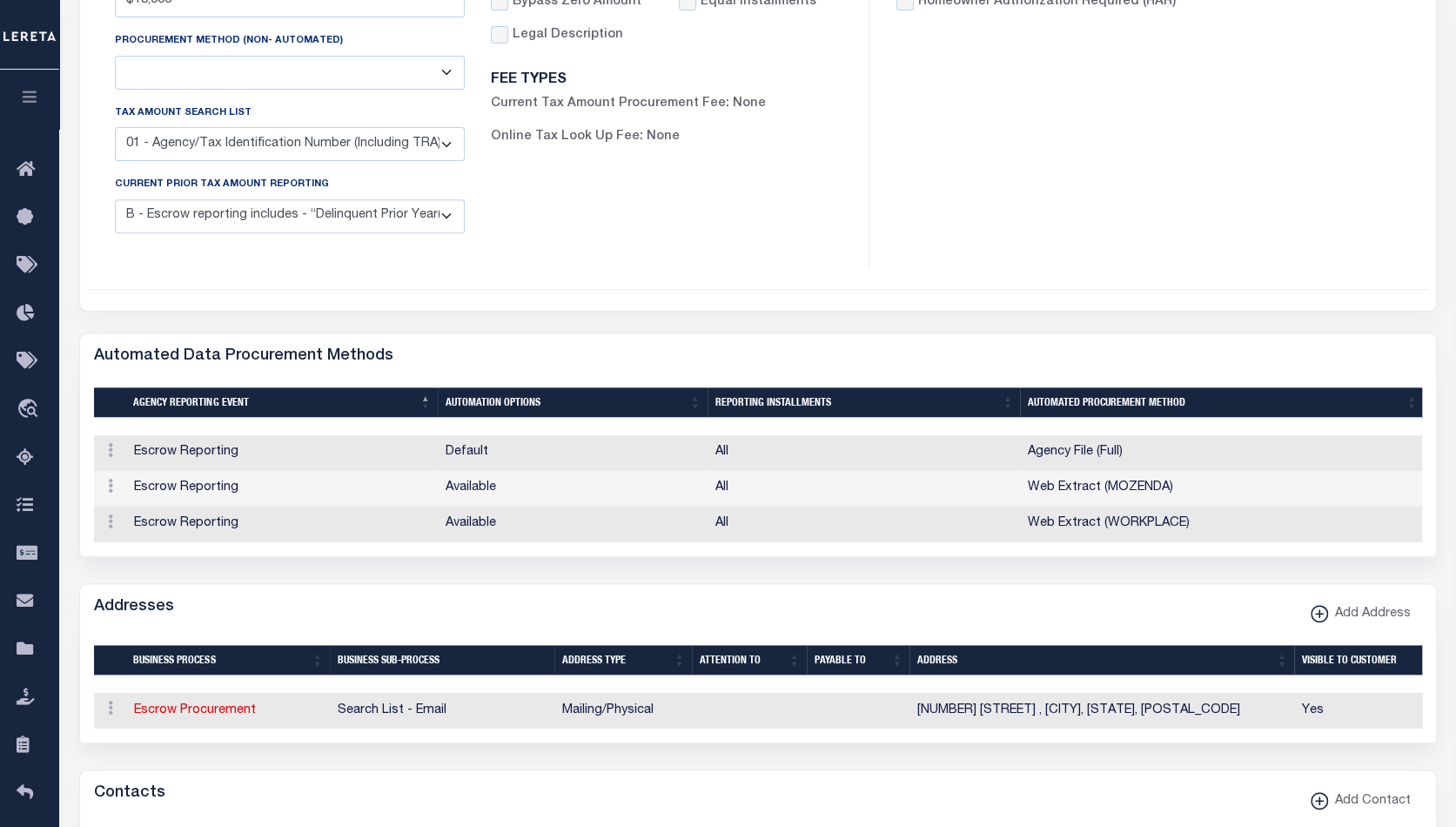 scroll, scrollTop: 0, scrollLeft: 0, axis: both 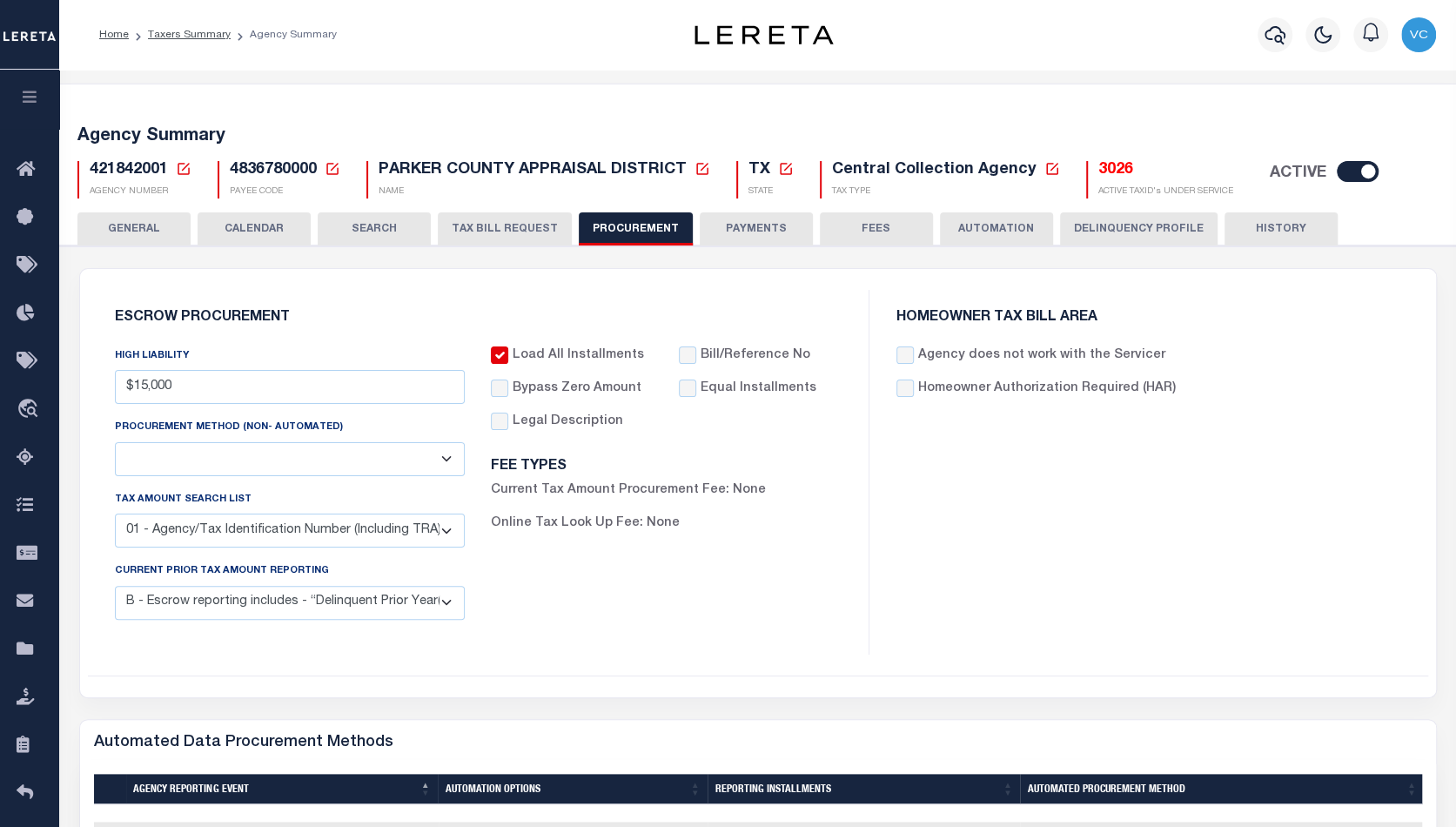click on "421842001
Agency Number
Edit
Cancel Ok" at bounding box center (758, 172) 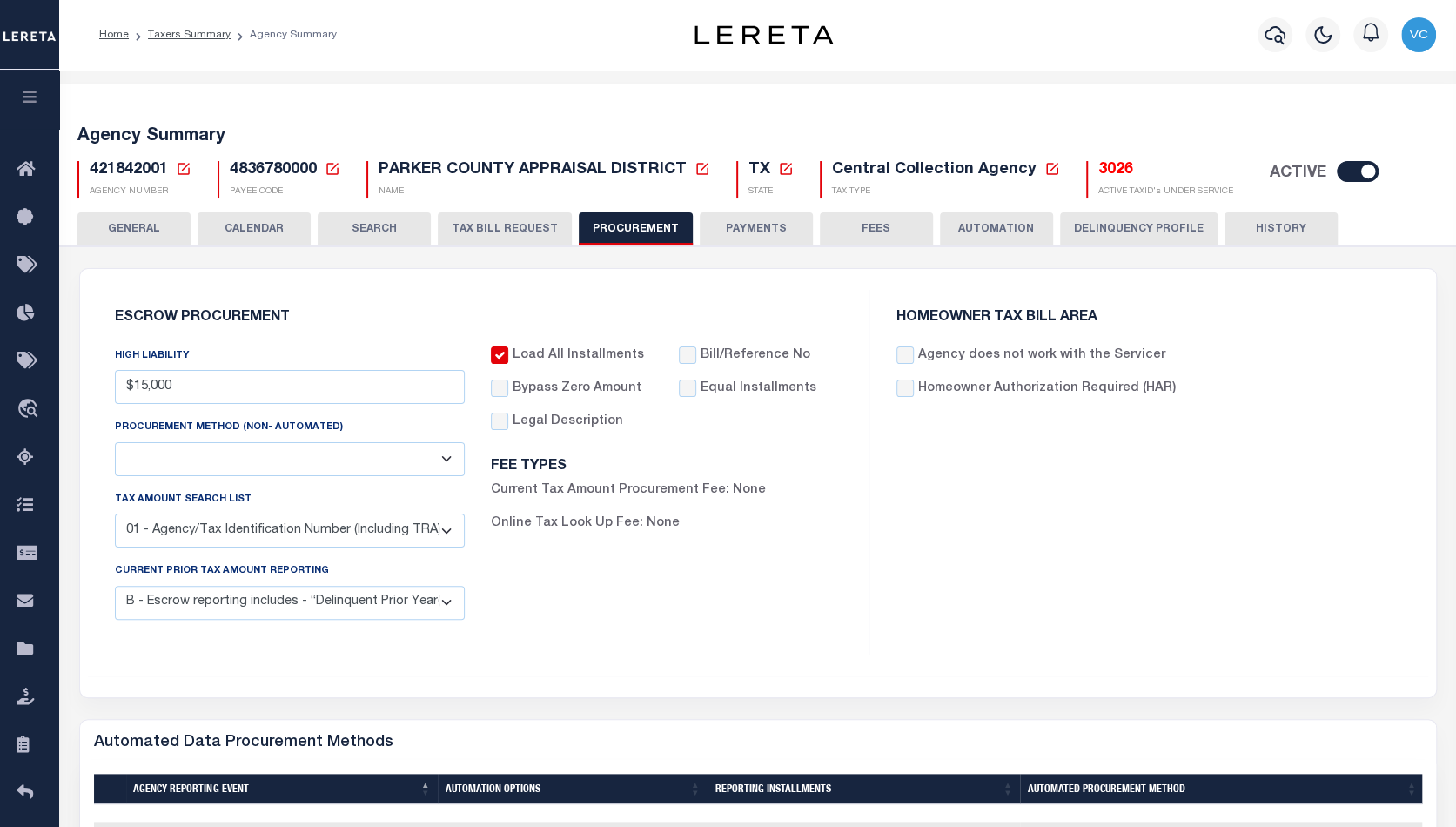 click 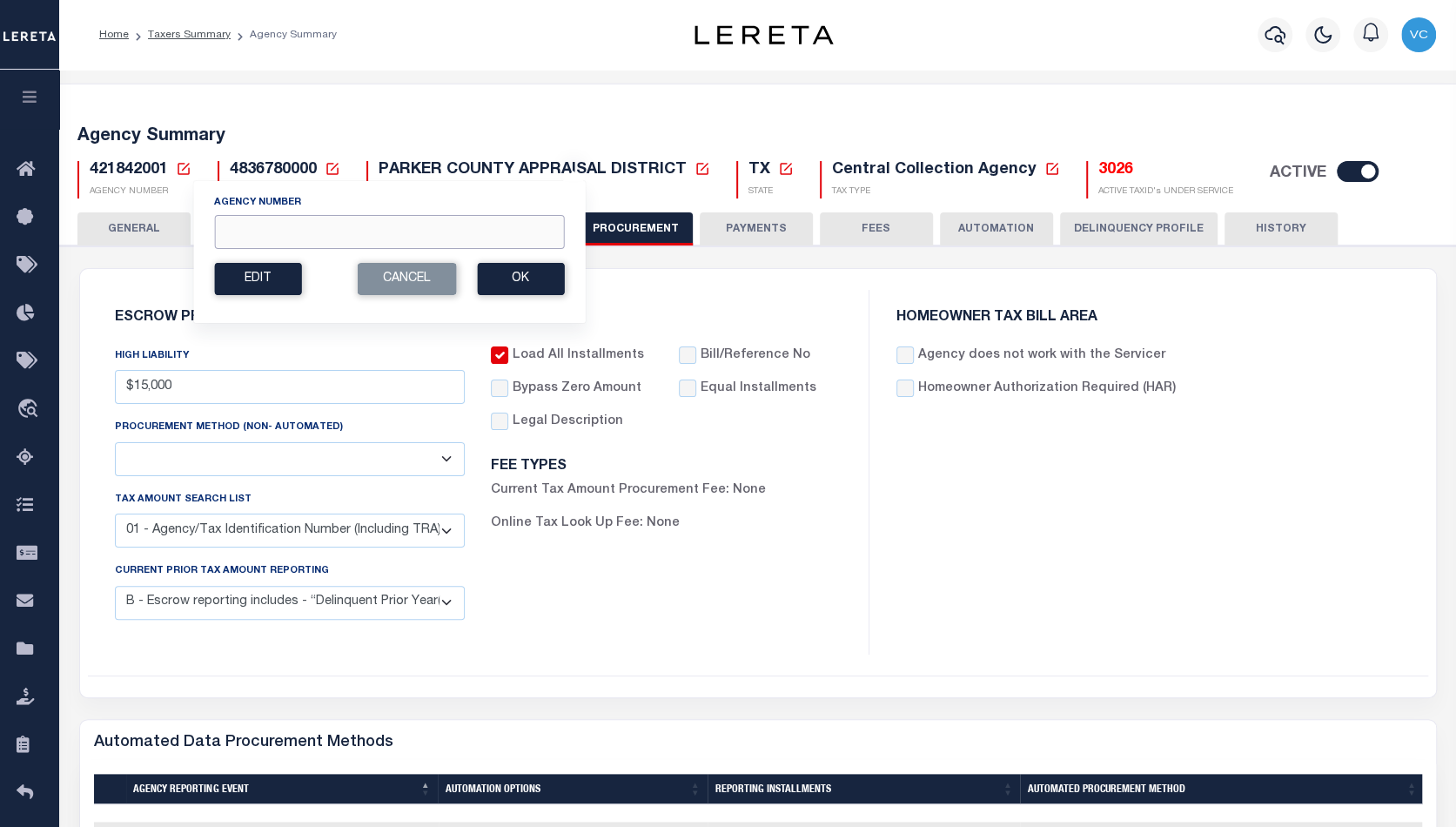 click on "Agency Number" at bounding box center [389, 232] 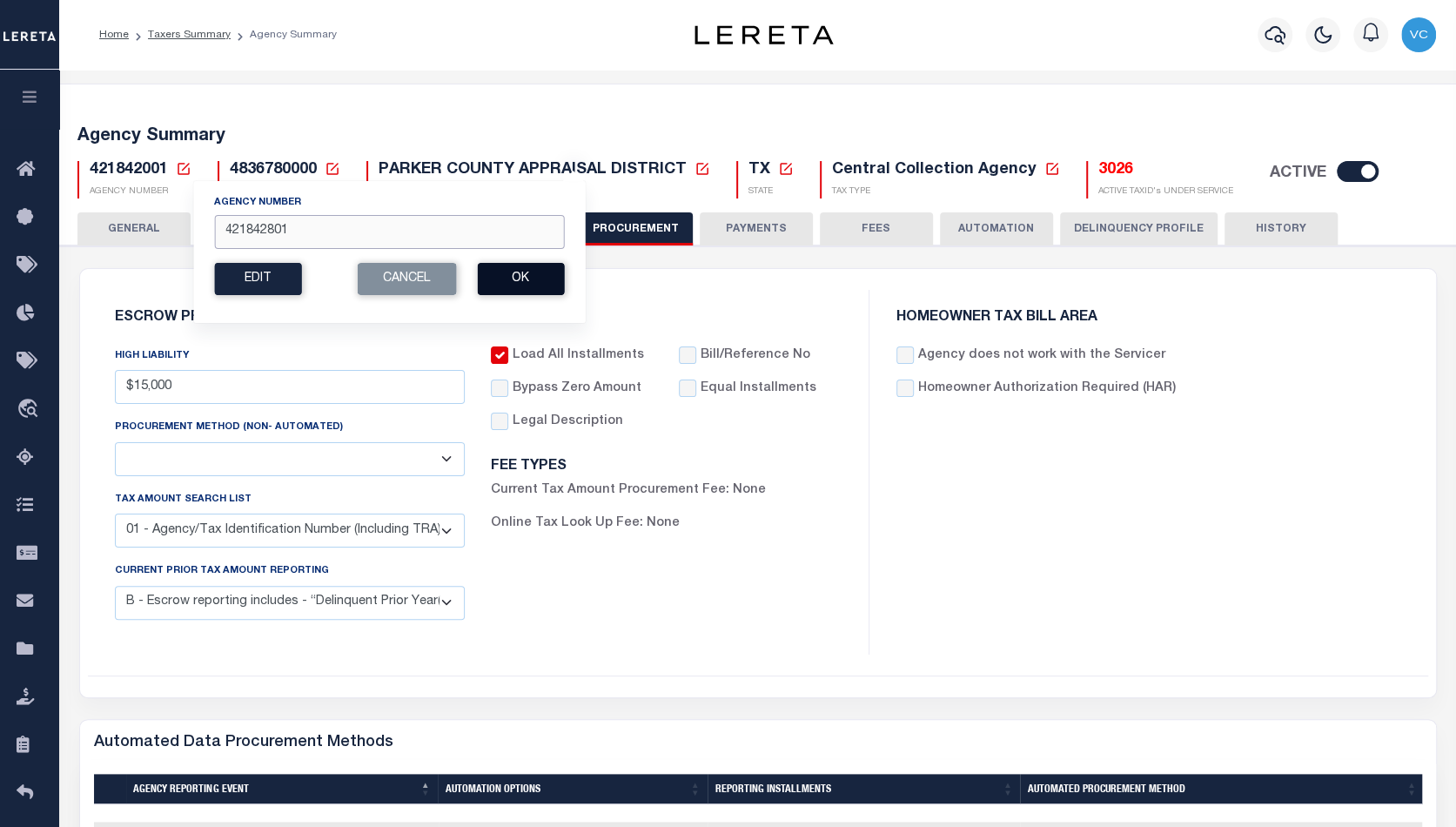 type on "421842801" 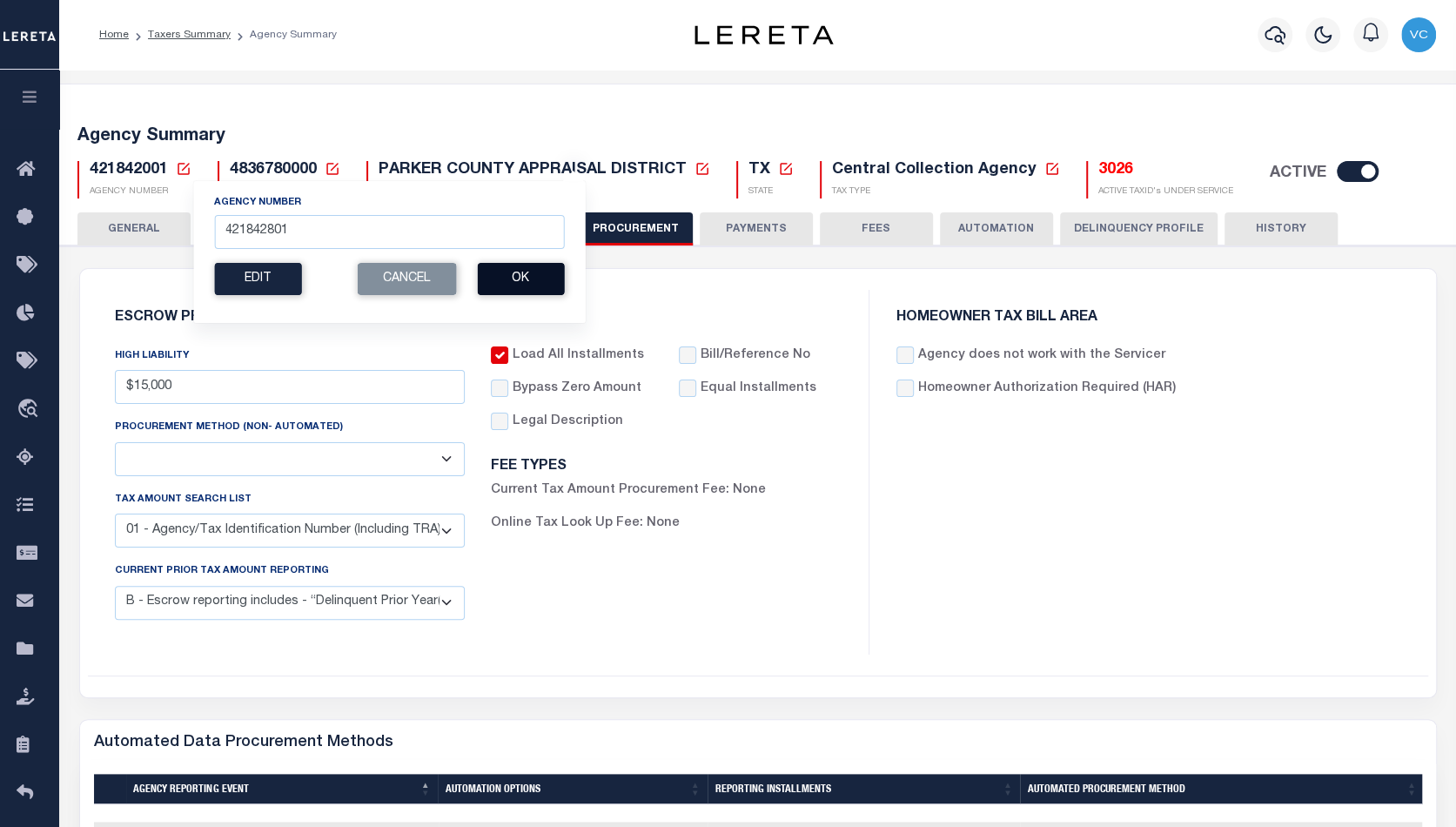 click on "Ok" at bounding box center (520, 279) 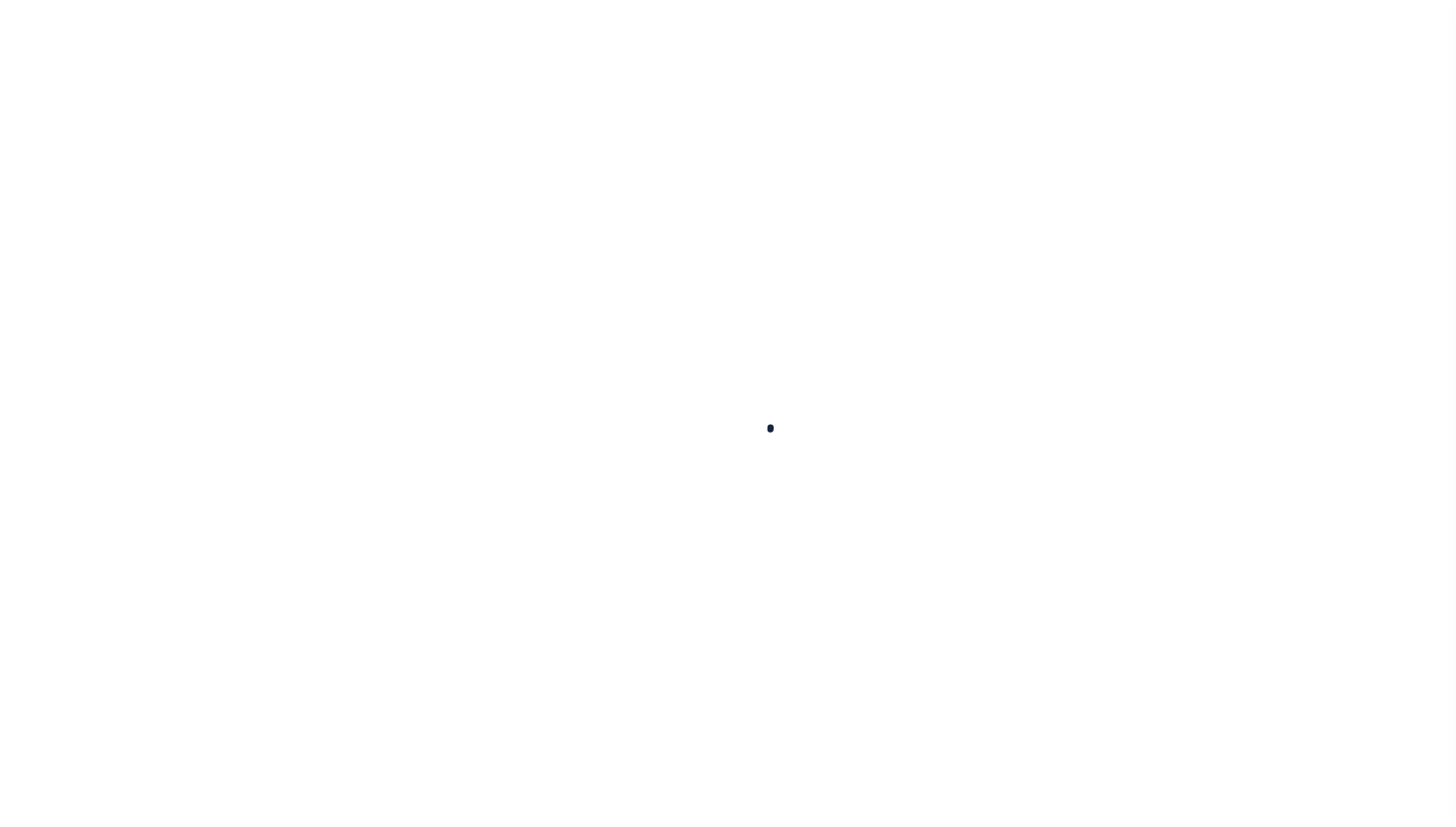 select 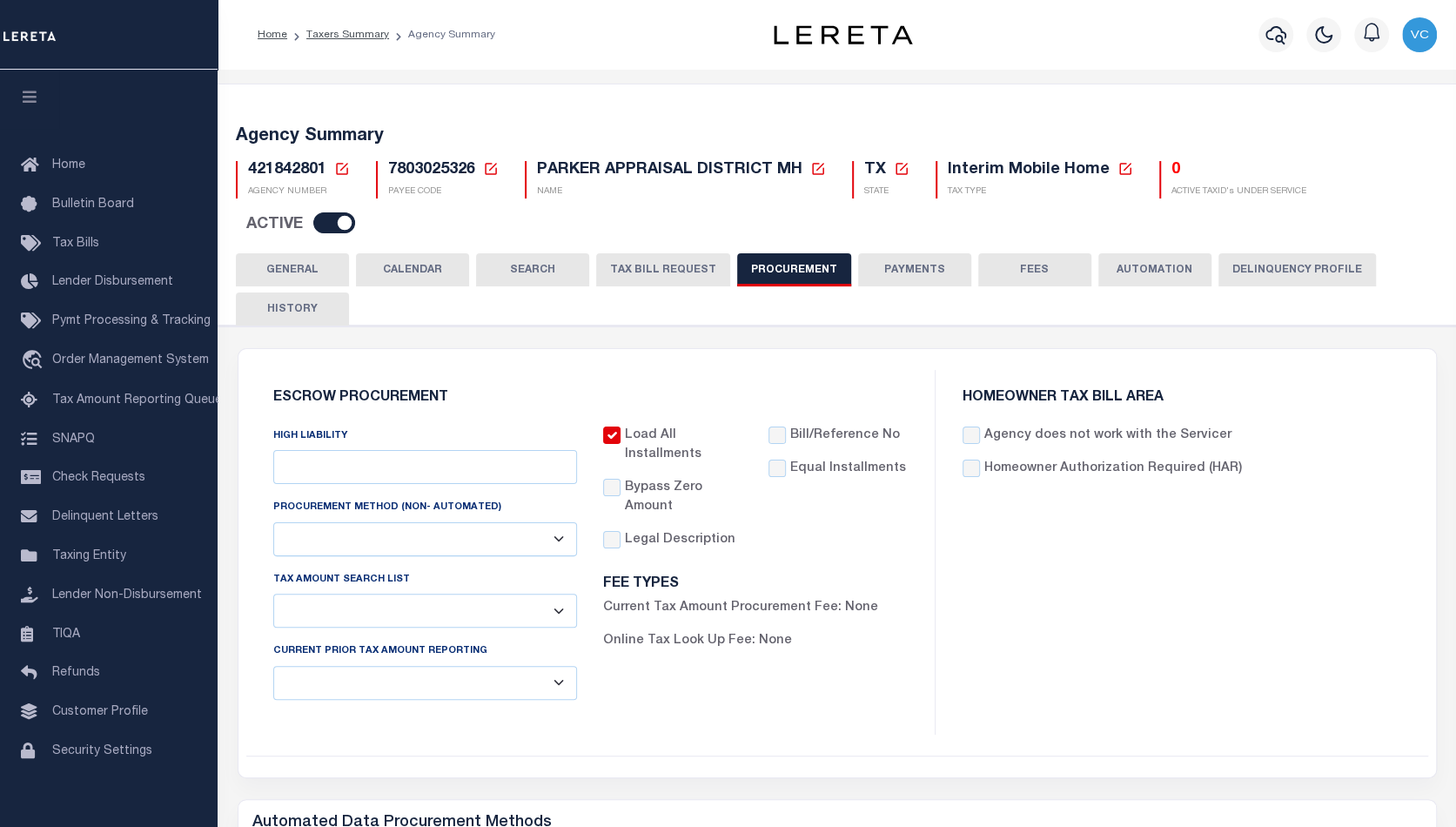 type on "$15,000" 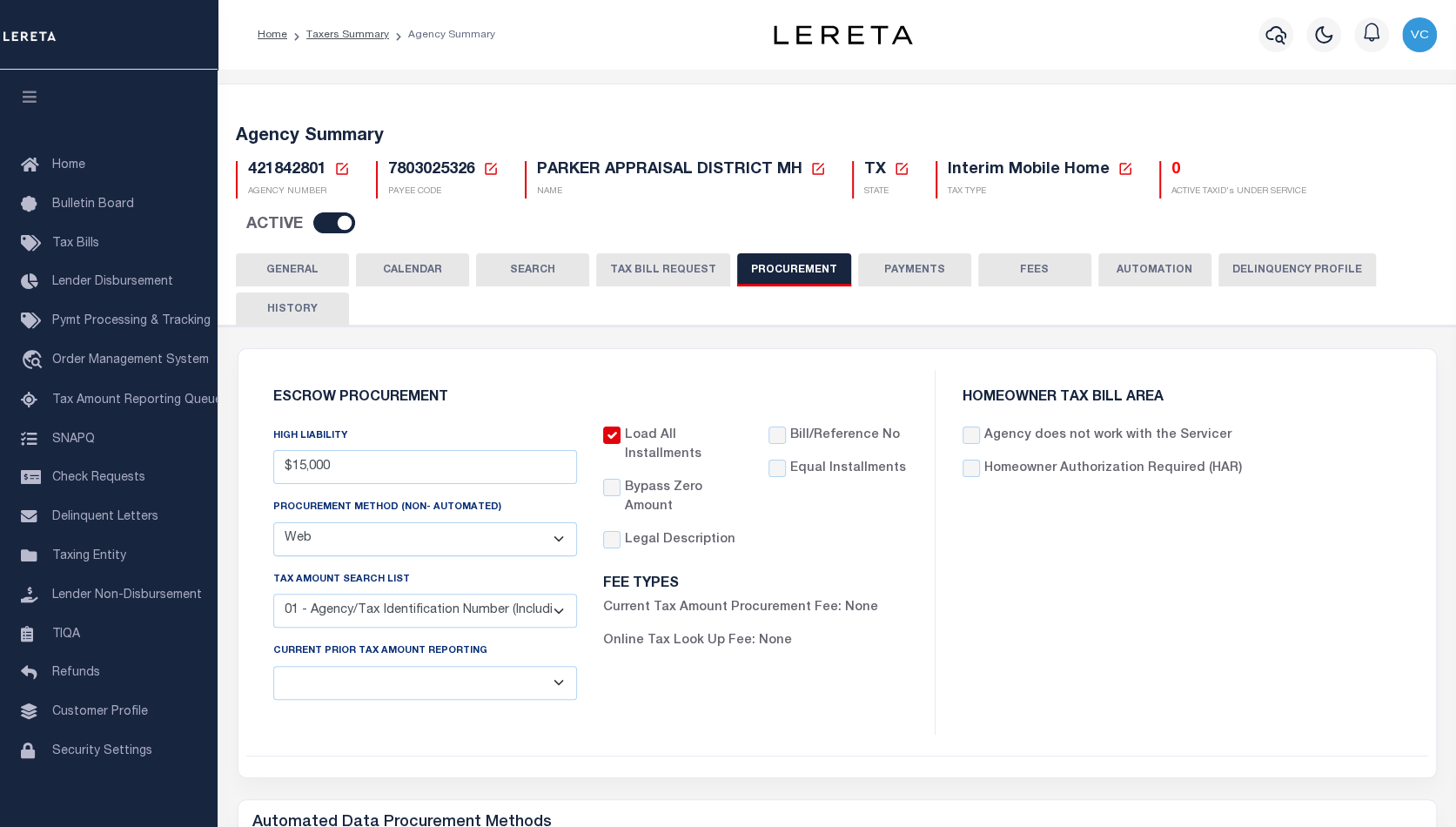 select on "3" 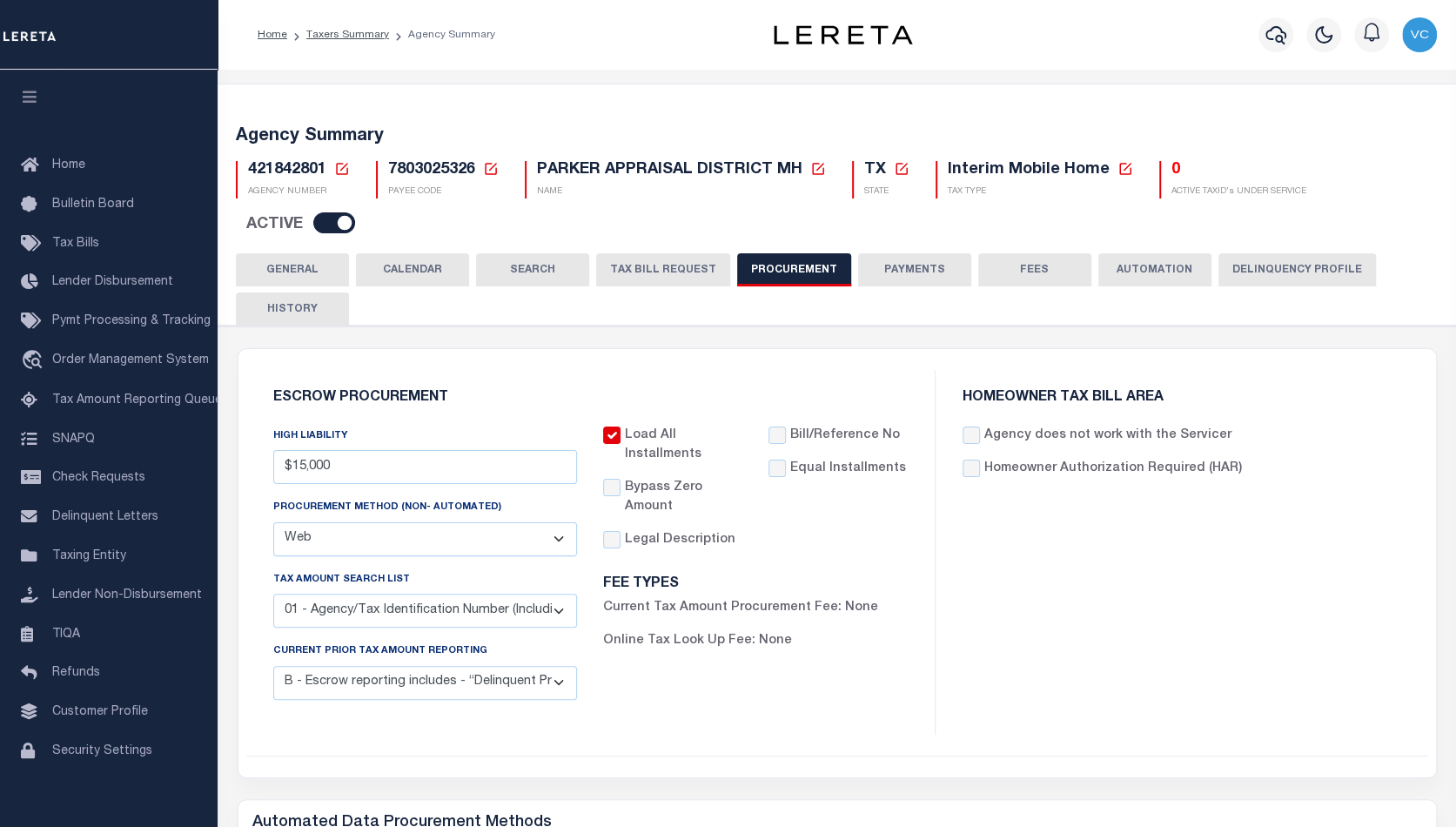 click 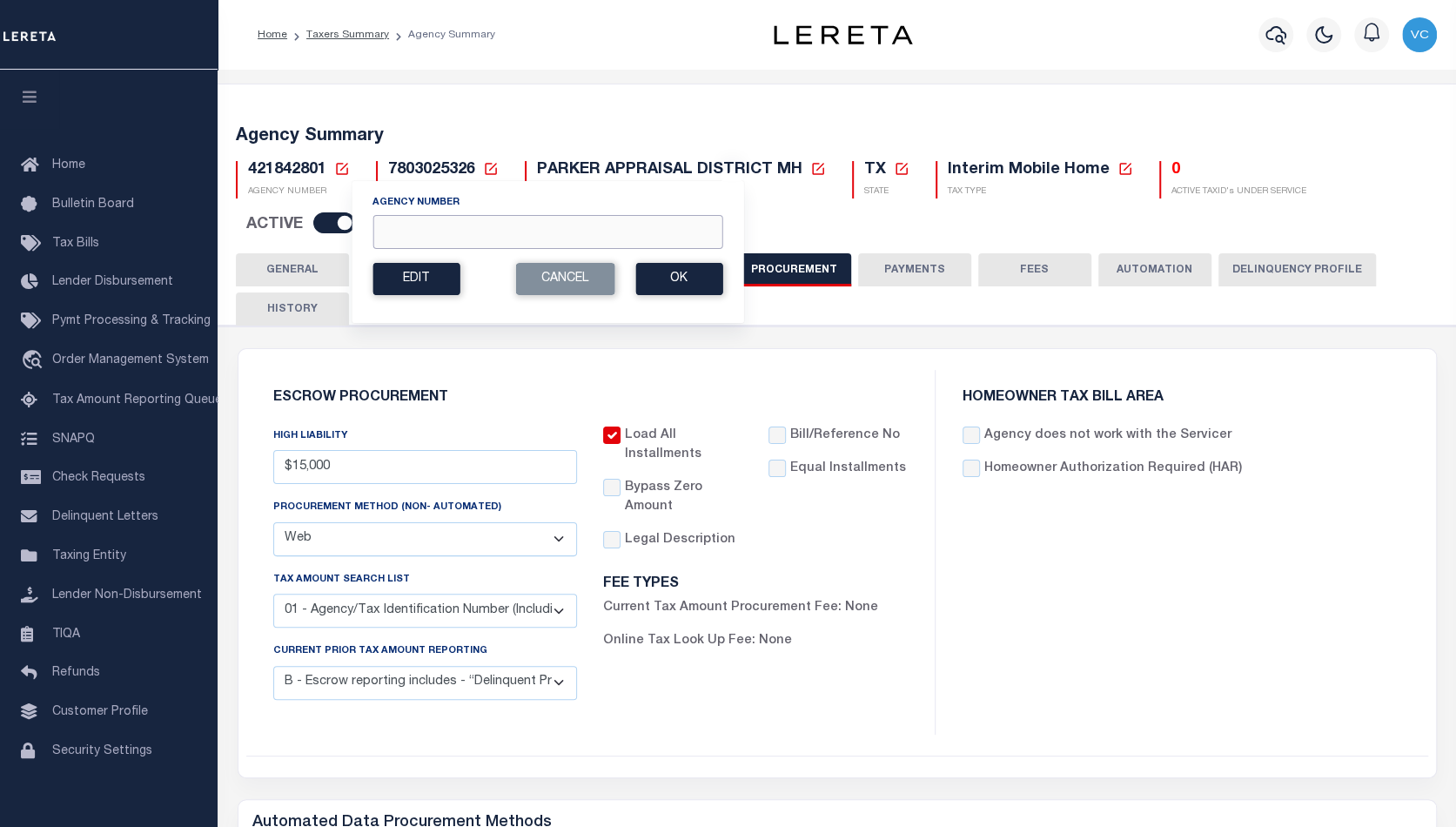 click on "Agency Number" at bounding box center [547, 232] 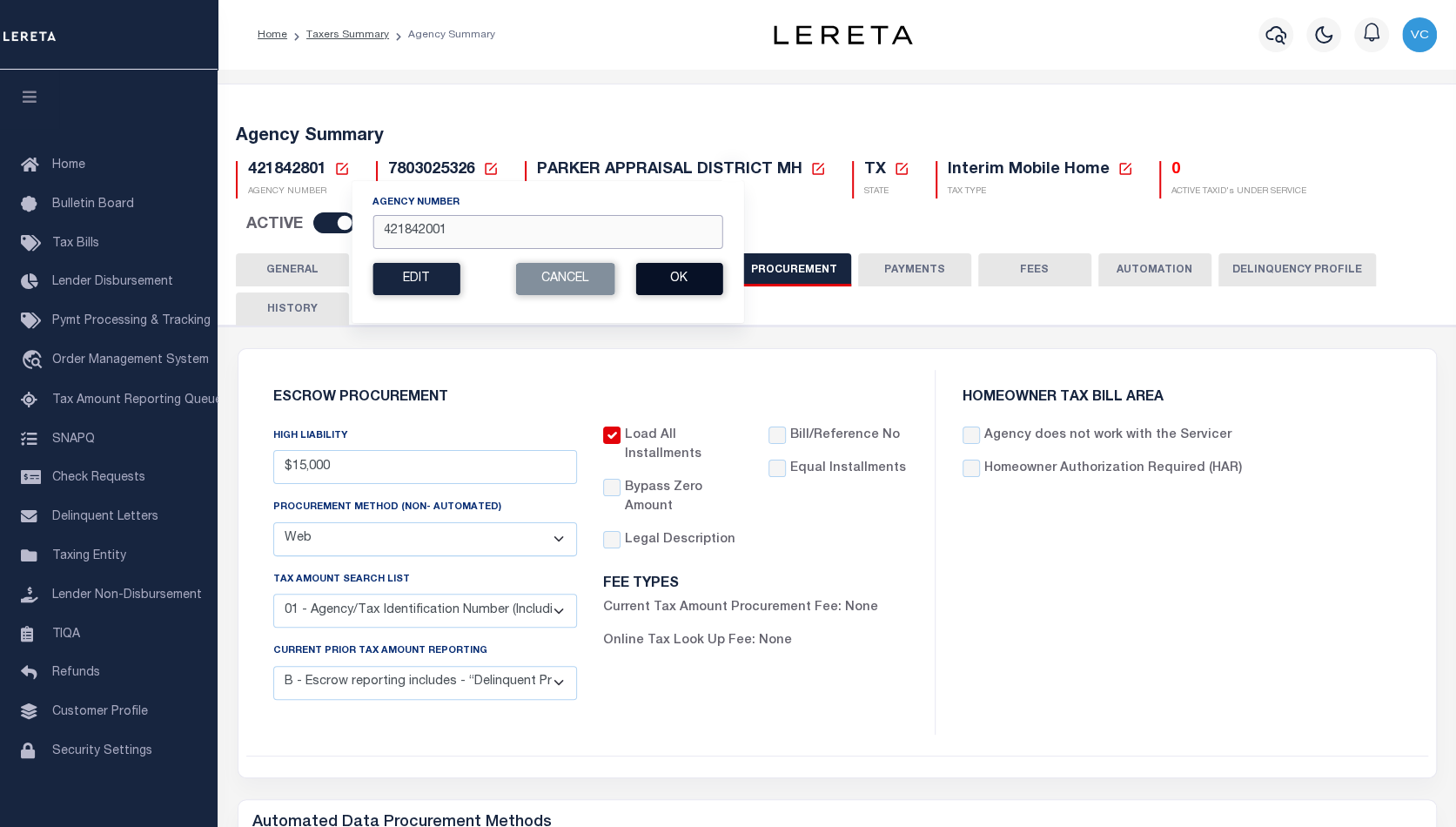 type on "421842001" 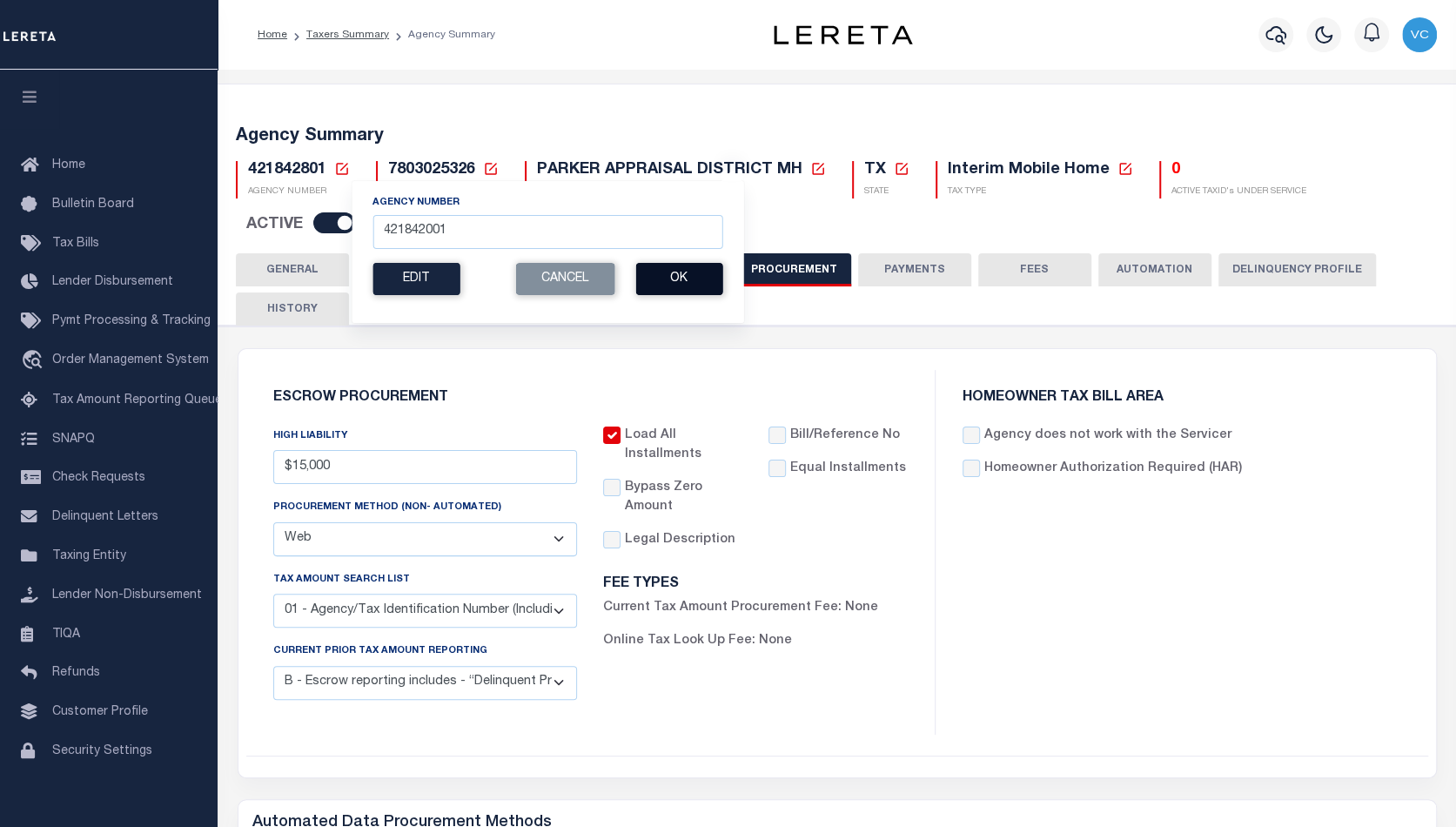 click on "Ok" at bounding box center (679, 279) 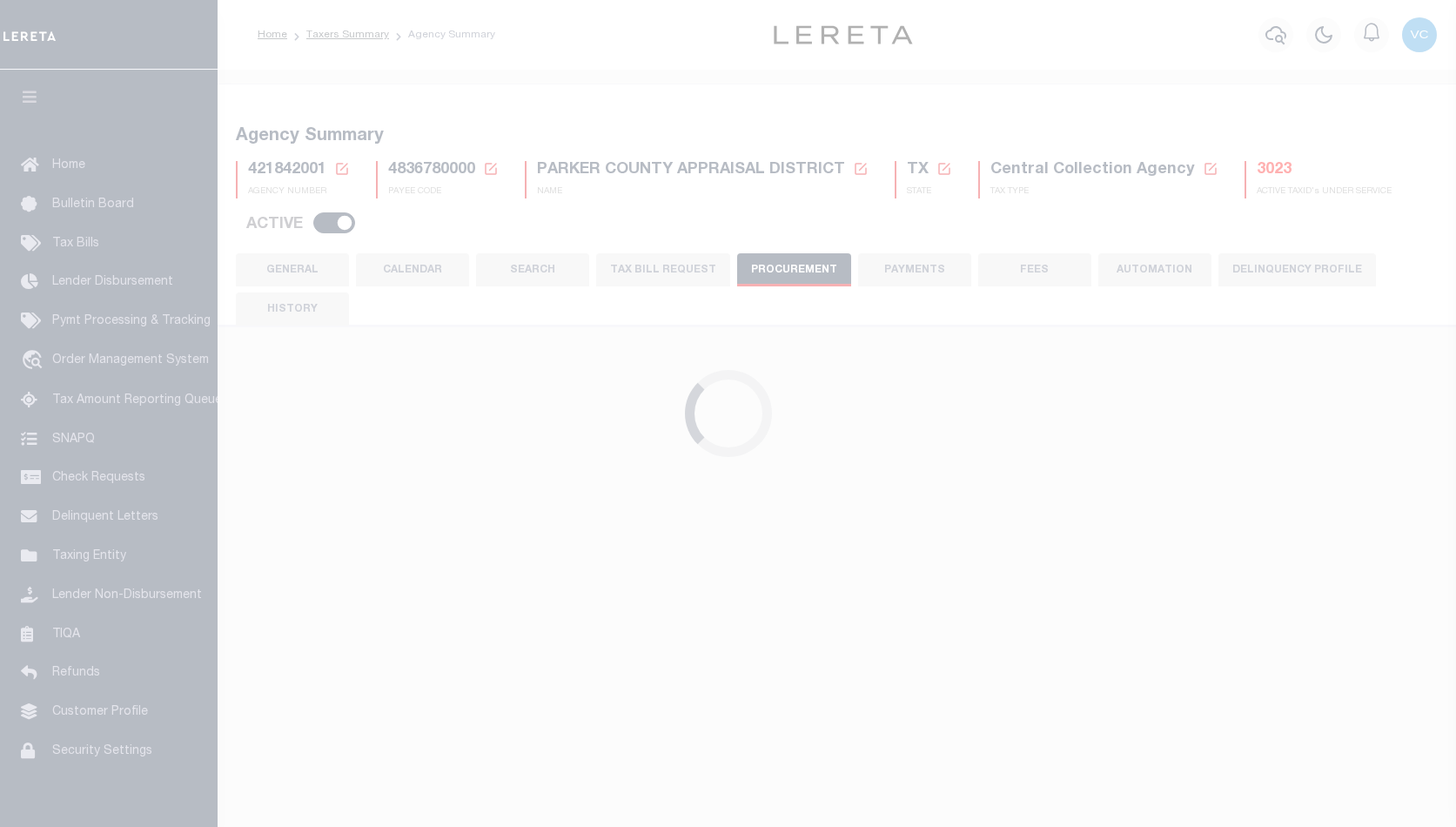 scroll, scrollTop: 0, scrollLeft: 0, axis: both 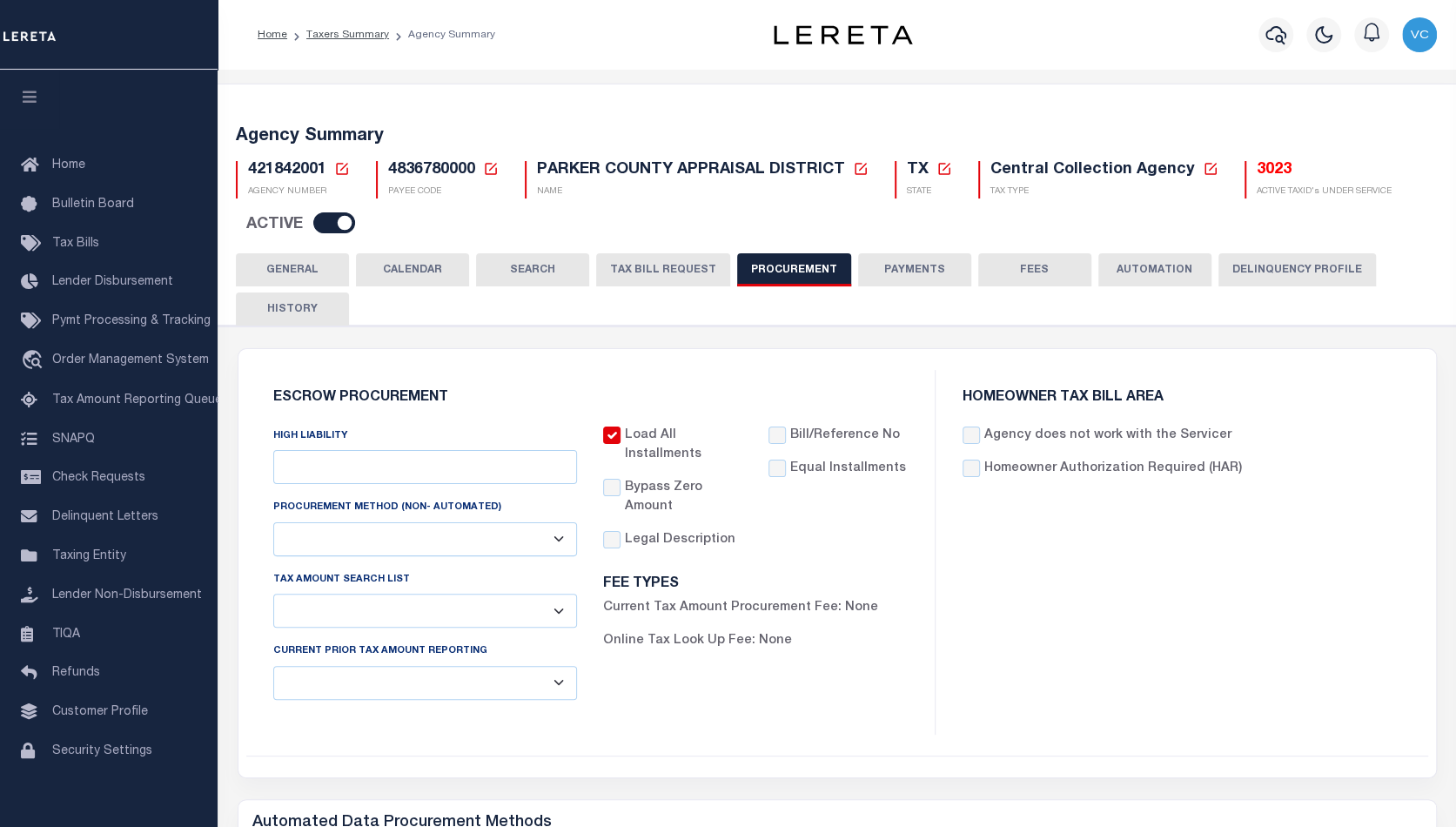 type on "$15,000" 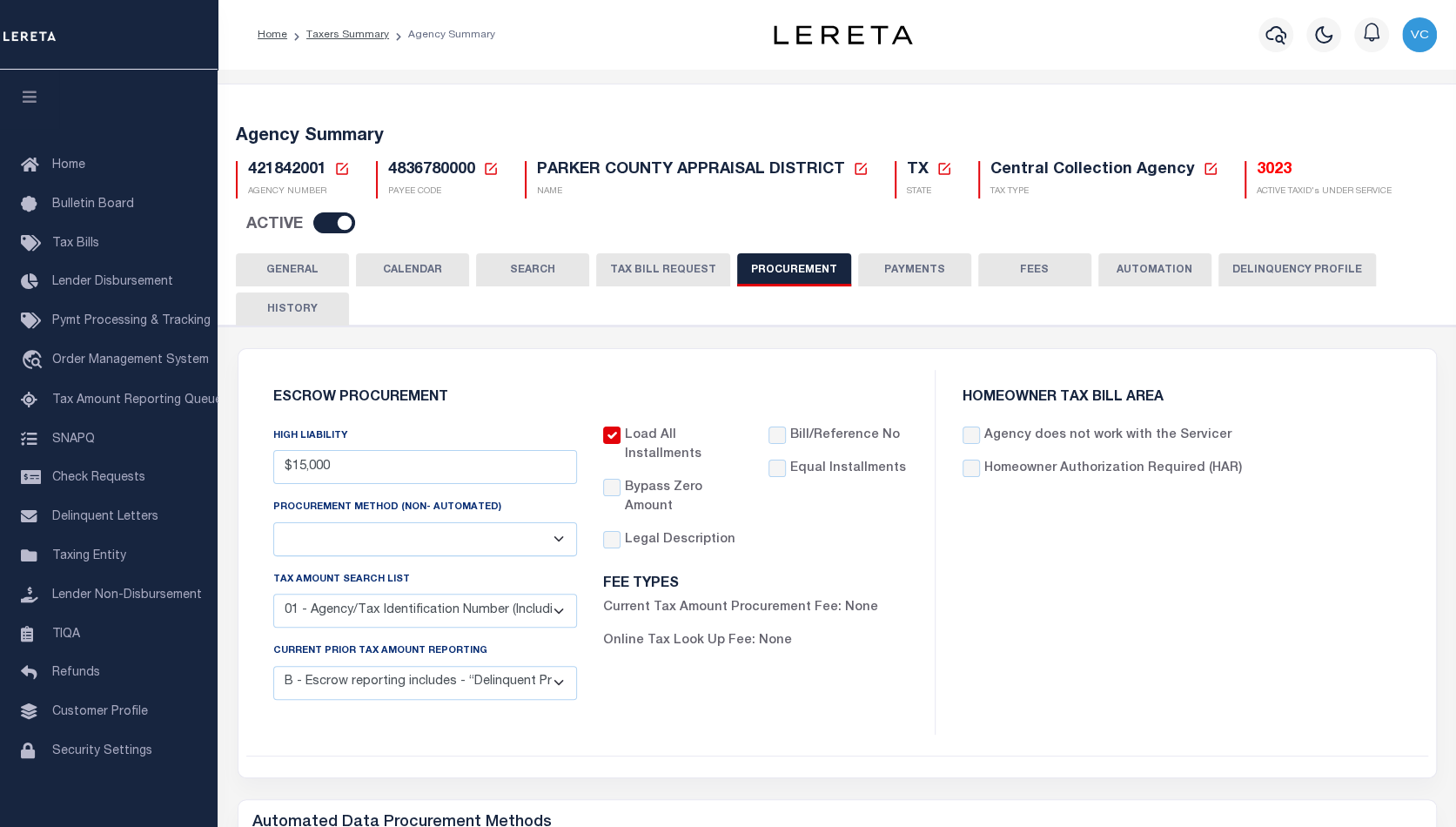click on "3023" at bounding box center (1324, 171) 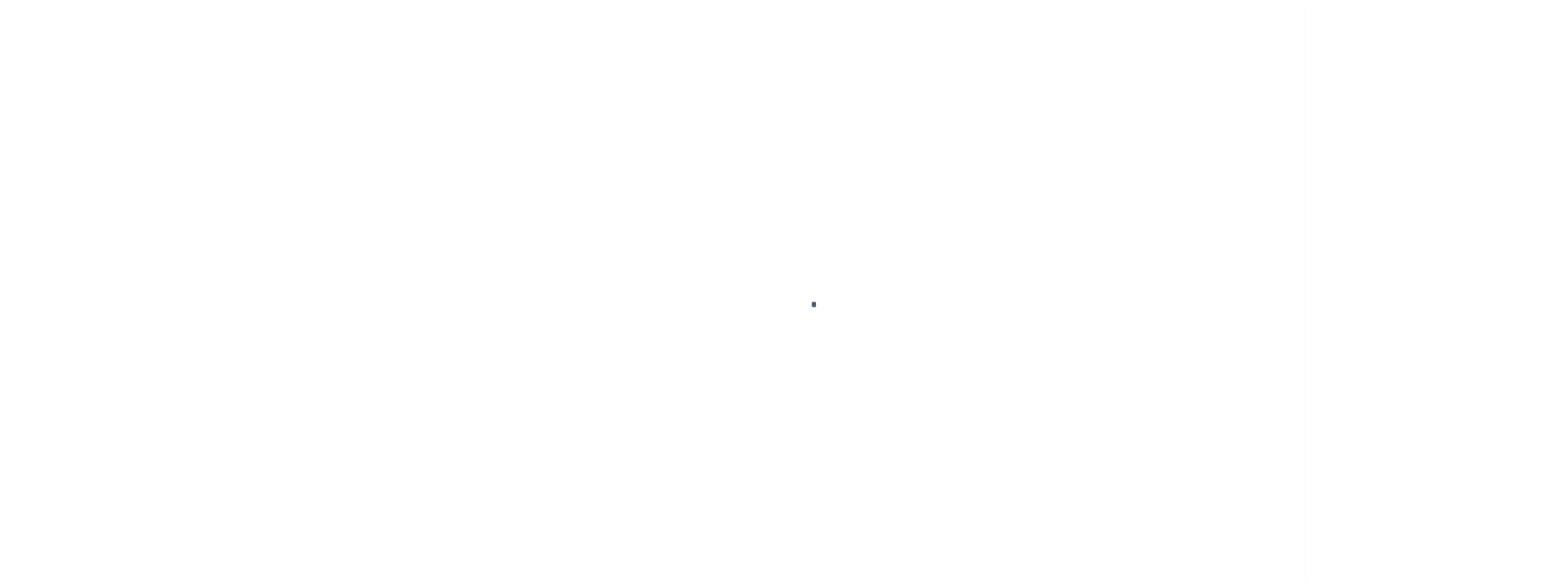 scroll, scrollTop: 0, scrollLeft: 0, axis: both 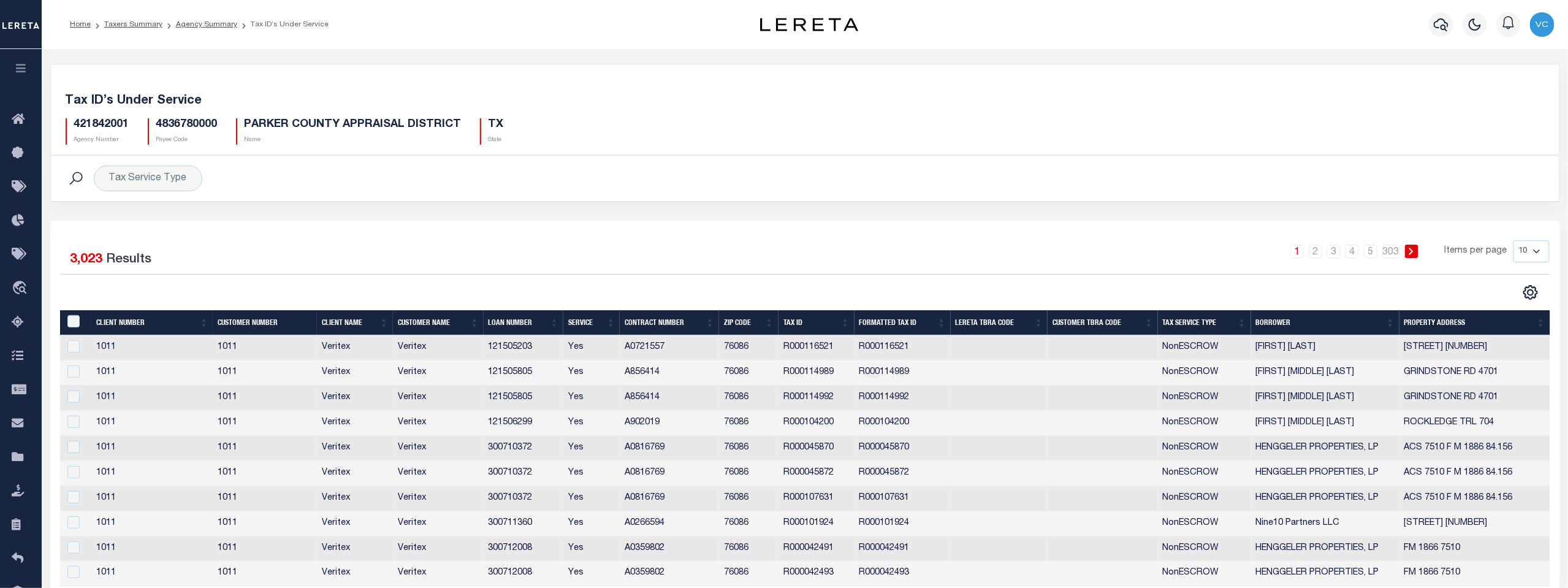 click on "Tax Service Type" at bounding box center (1205, 323) 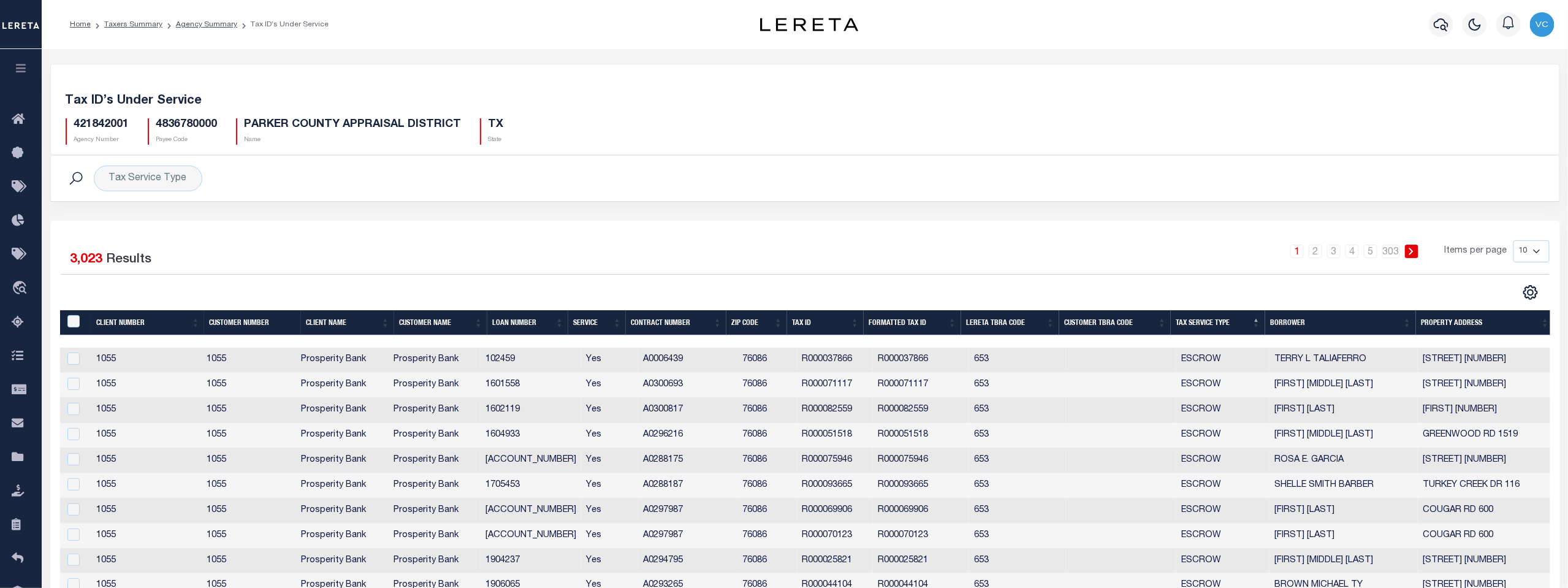 scroll, scrollTop: 63, scrollLeft: 0, axis: vertical 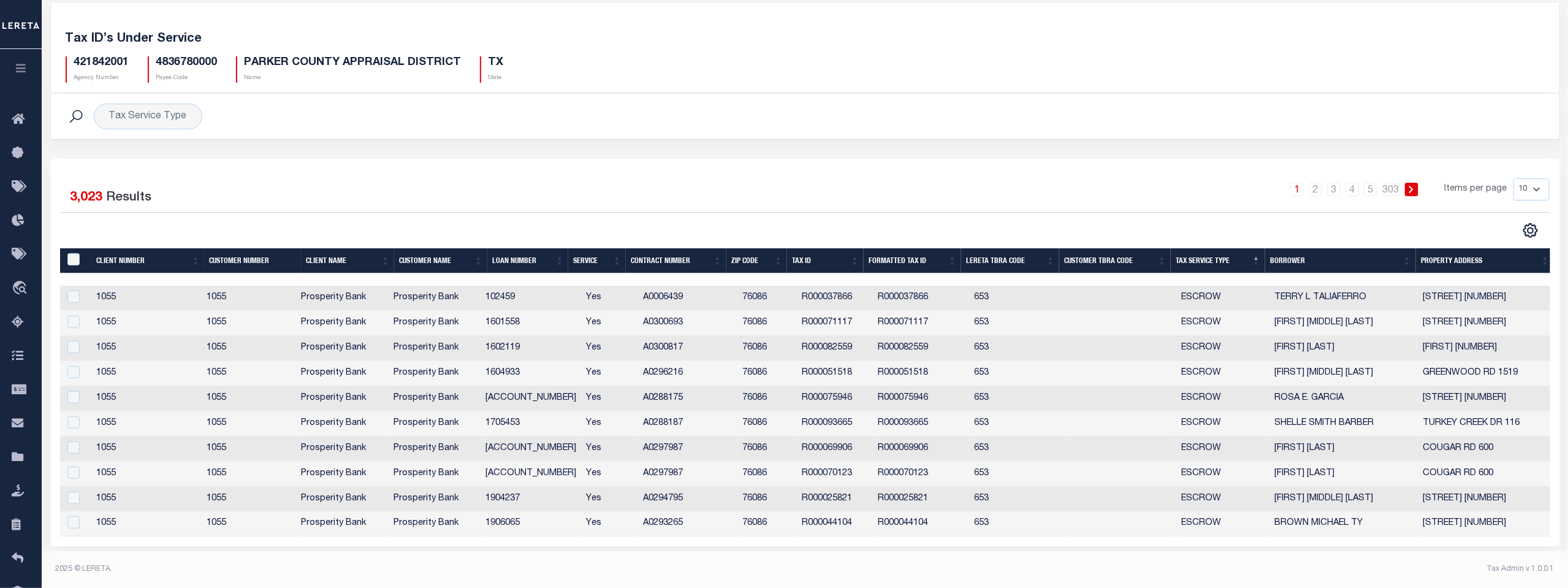 click on "10 25 50 100" at bounding box center (1531, 189) 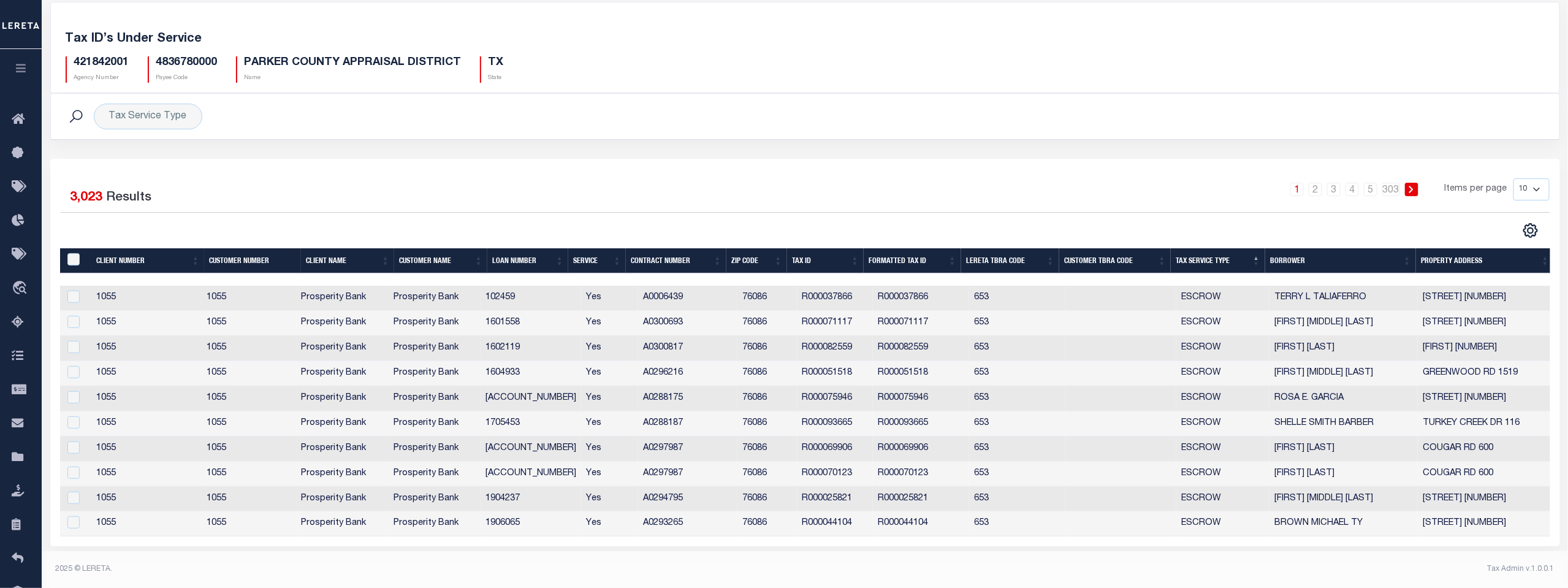 select on "100" 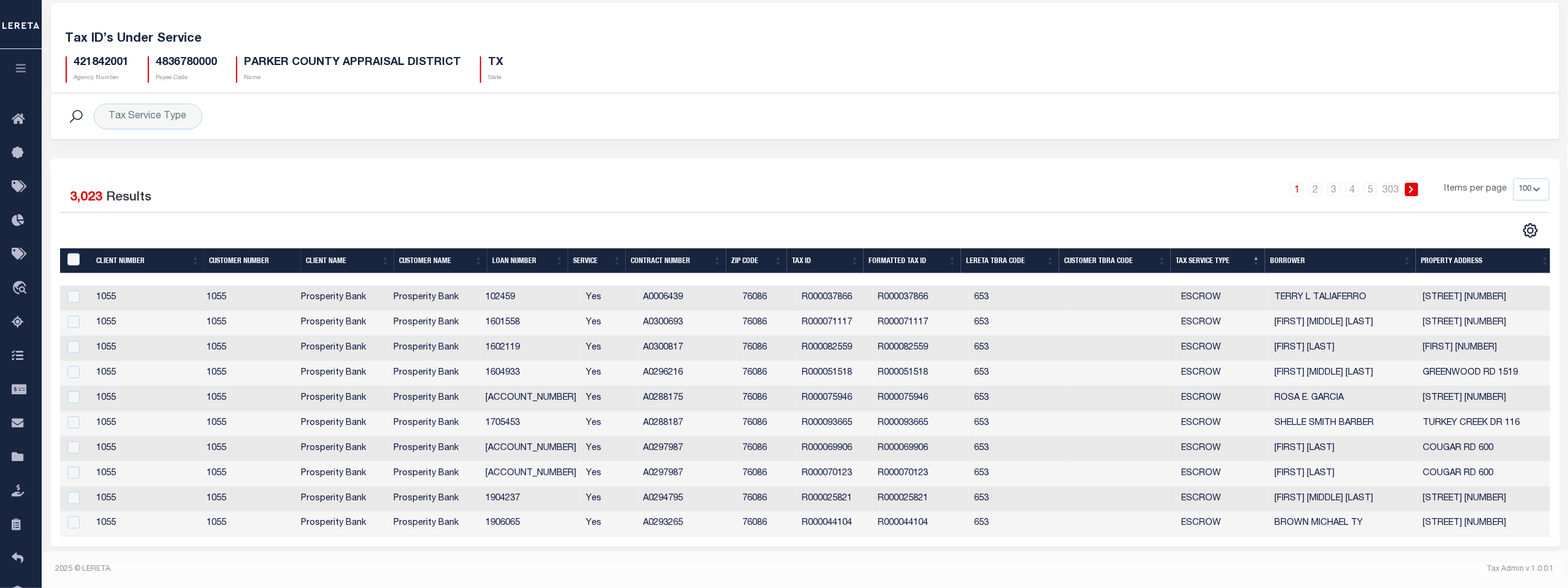 click on "10 25 50 100" at bounding box center (1531, 189) 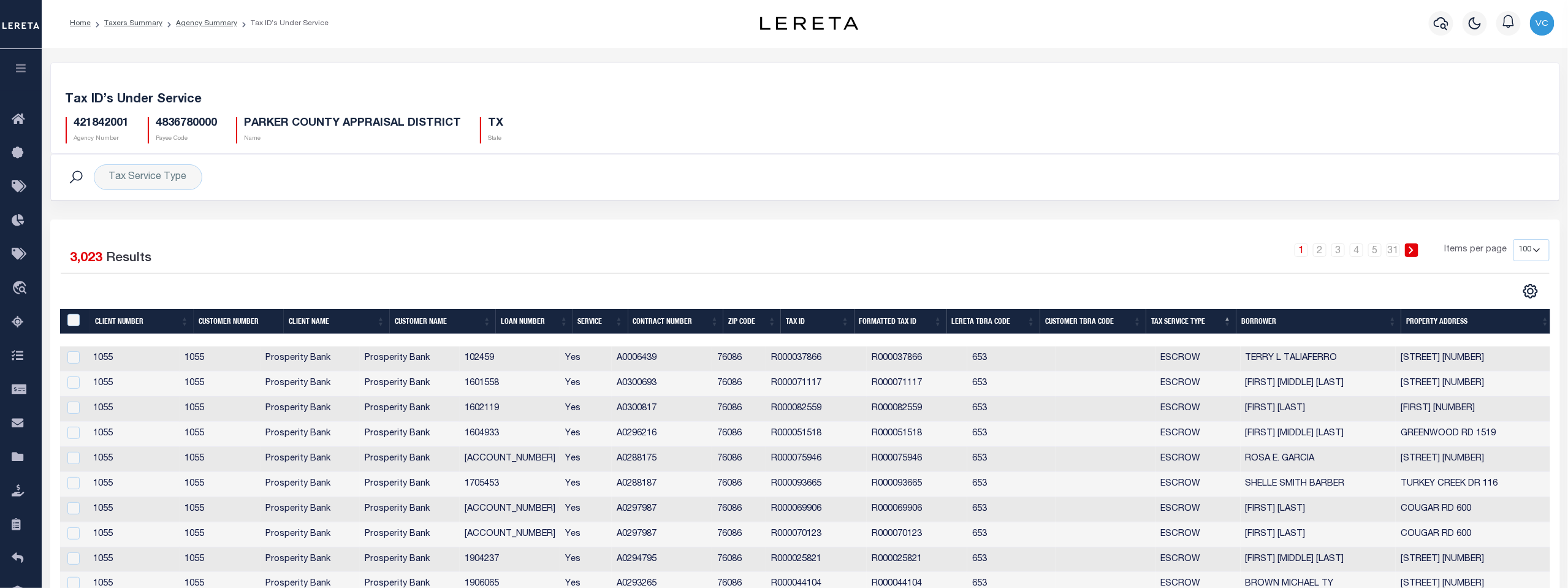 scroll, scrollTop: 0, scrollLeft: 0, axis: both 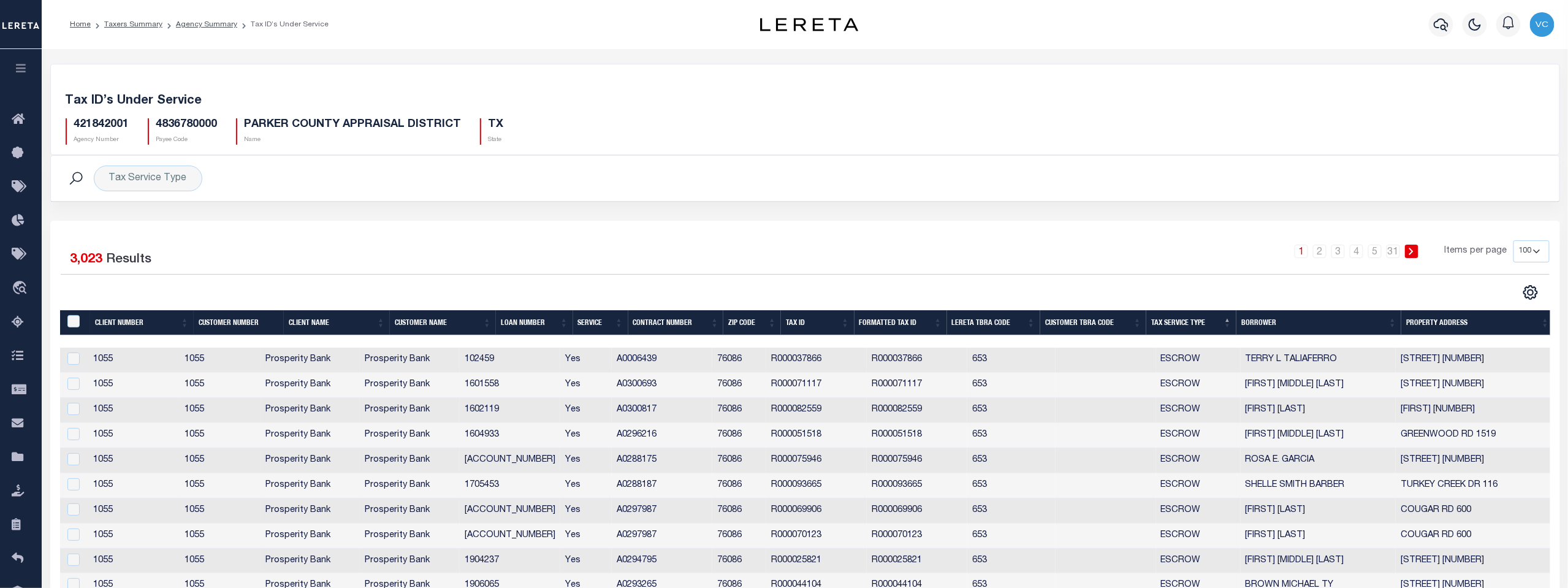 click on "10 25 50 100" at bounding box center [1531, 251] 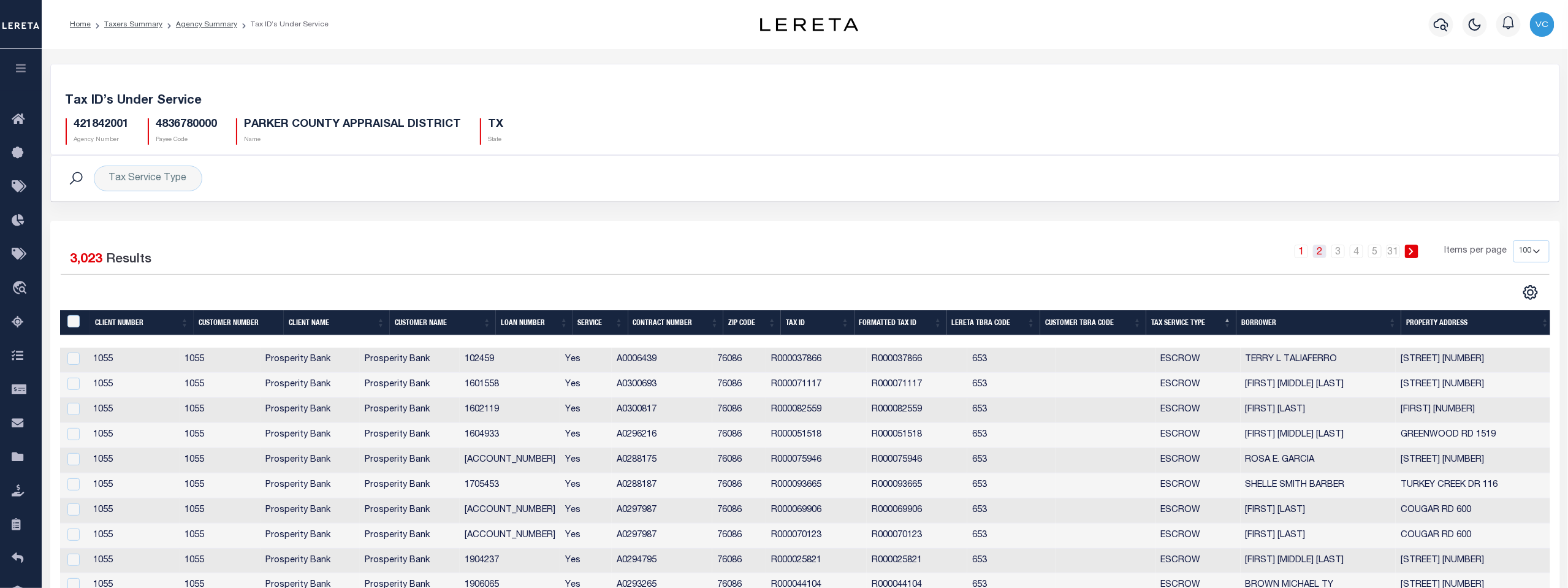 click on "2" at bounding box center (1320, 251) 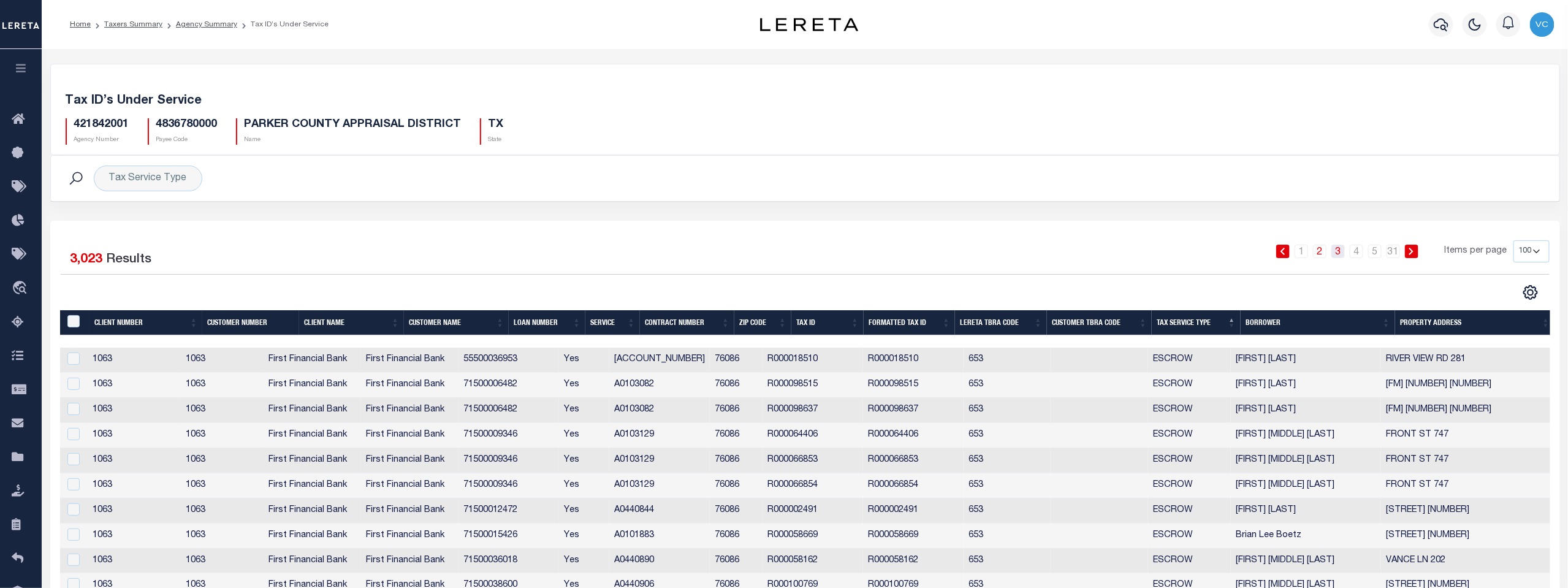 click on "3" at bounding box center [1338, 251] 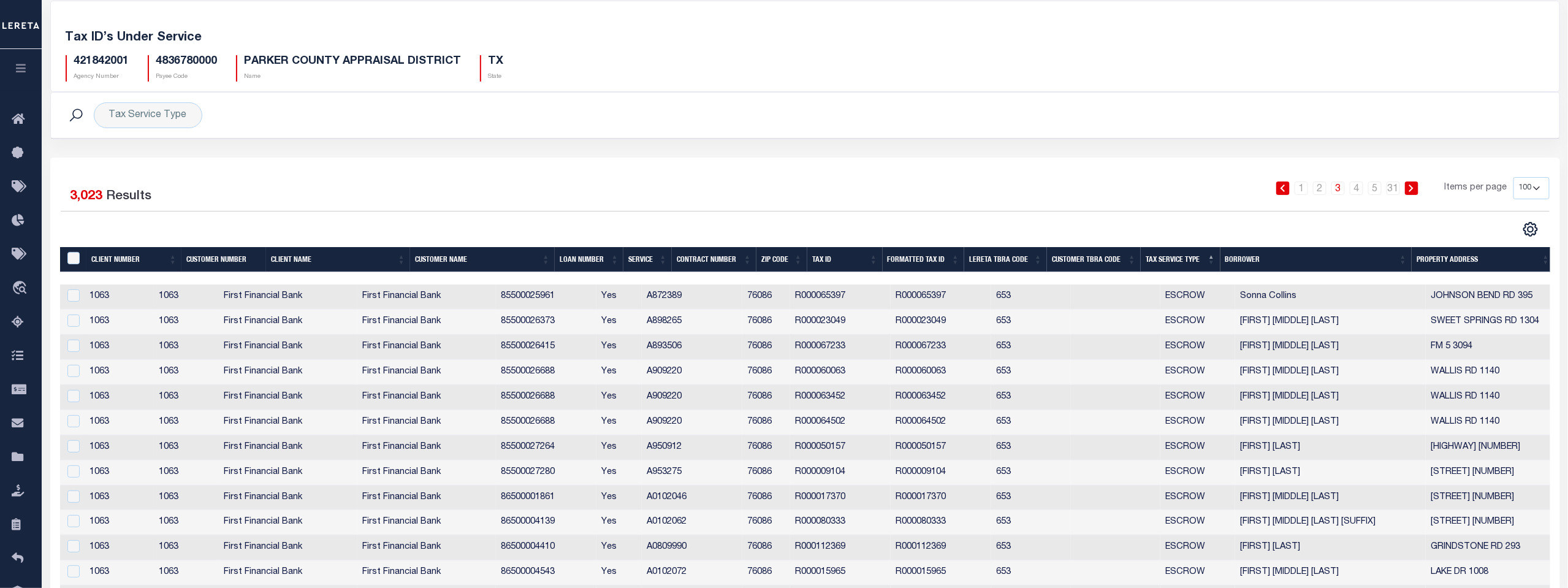 scroll, scrollTop: 0, scrollLeft: 0, axis: both 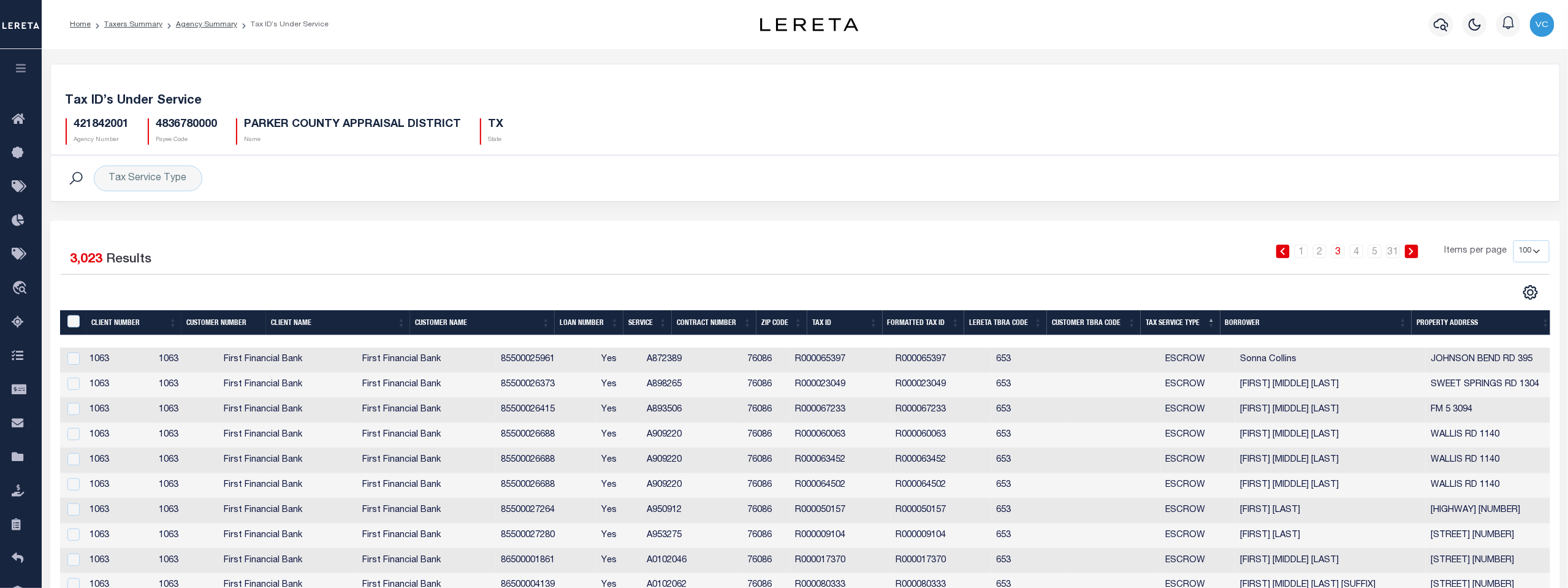 click on "Tax ID" at bounding box center [845, 323] 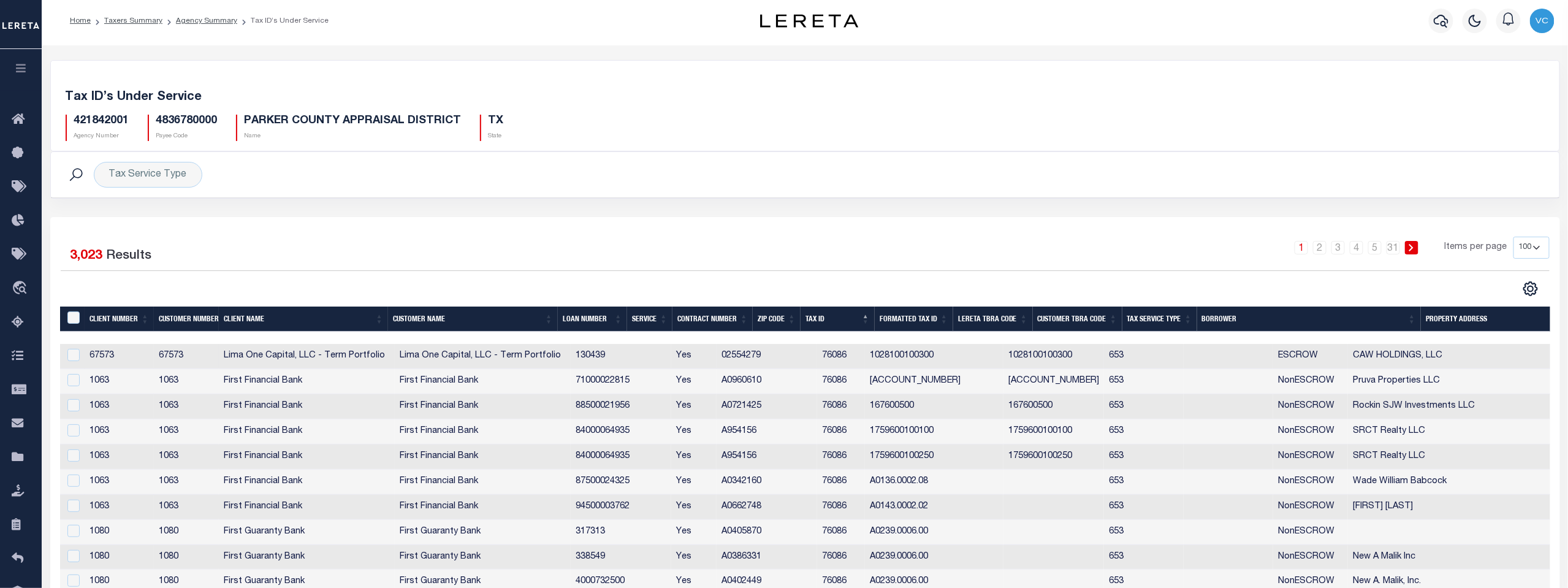 scroll, scrollTop: 0, scrollLeft: 0, axis: both 